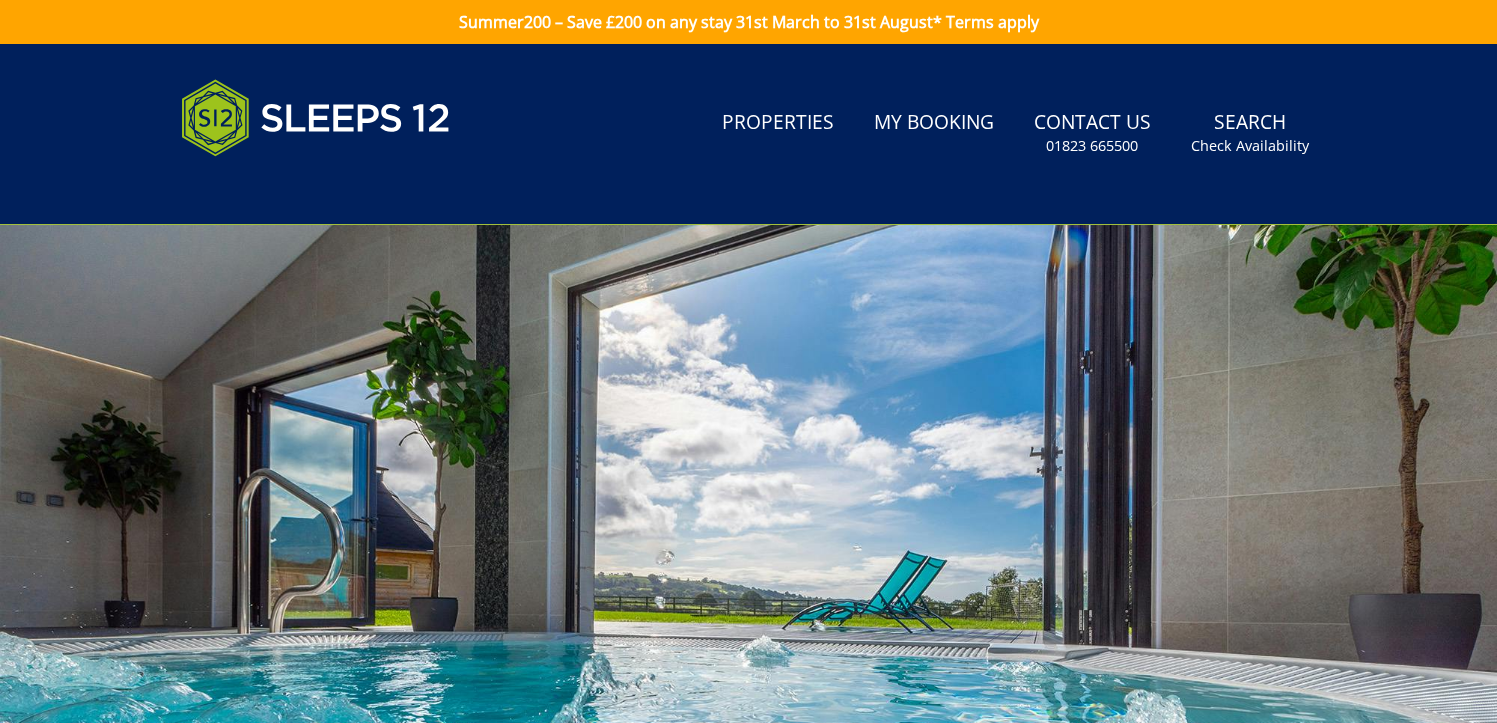 scroll, scrollTop: 0, scrollLeft: 0, axis: both 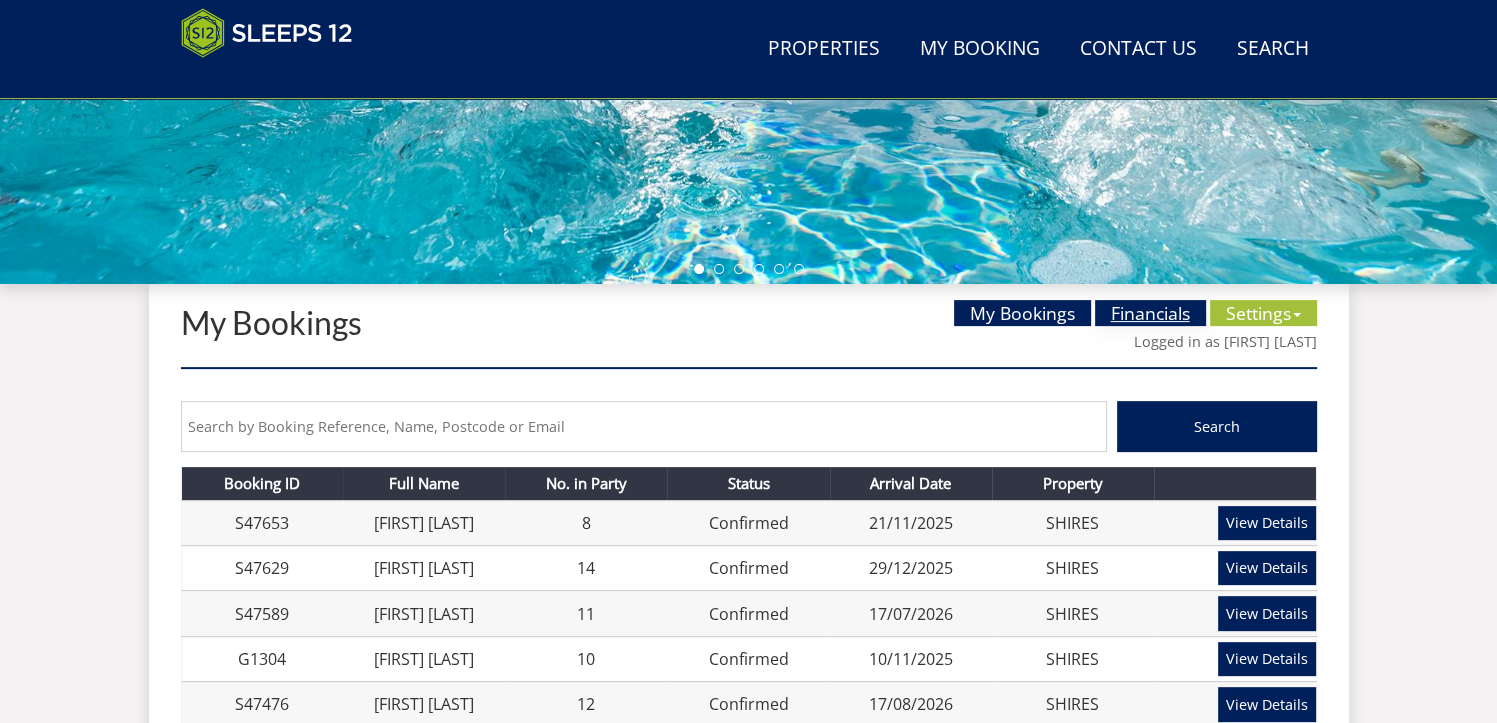 click on "Financials" at bounding box center (1150, 313) 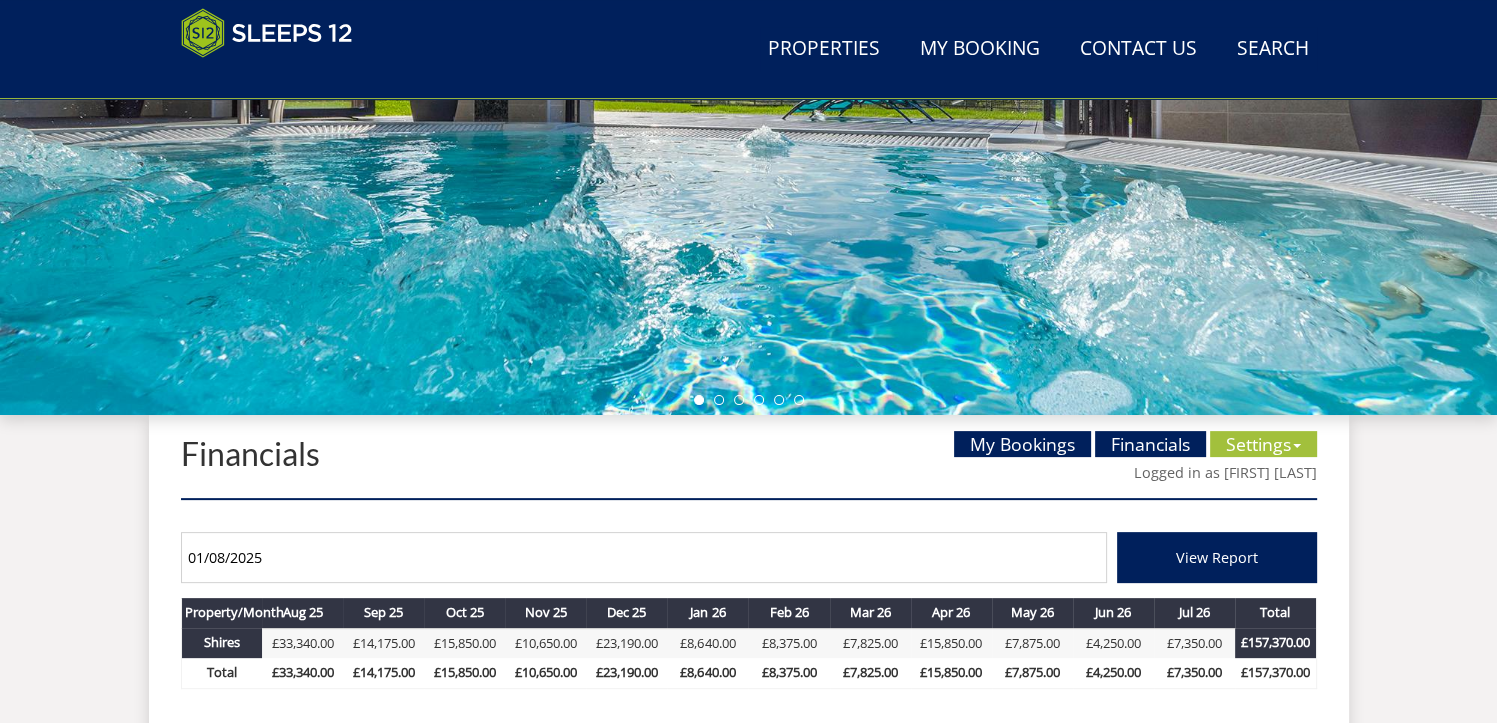 scroll, scrollTop: 474, scrollLeft: 0, axis: vertical 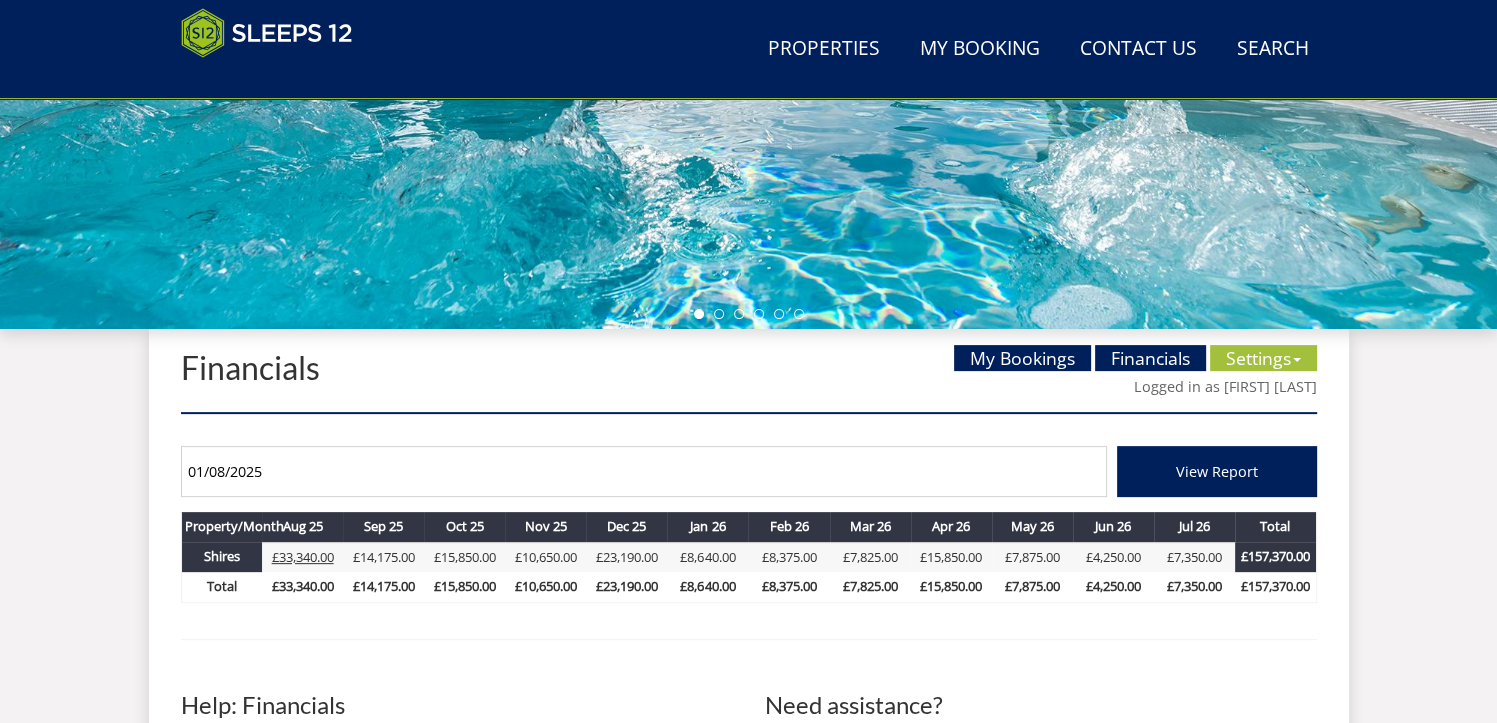 click on "£33,340.00" at bounding box center [303, 557] 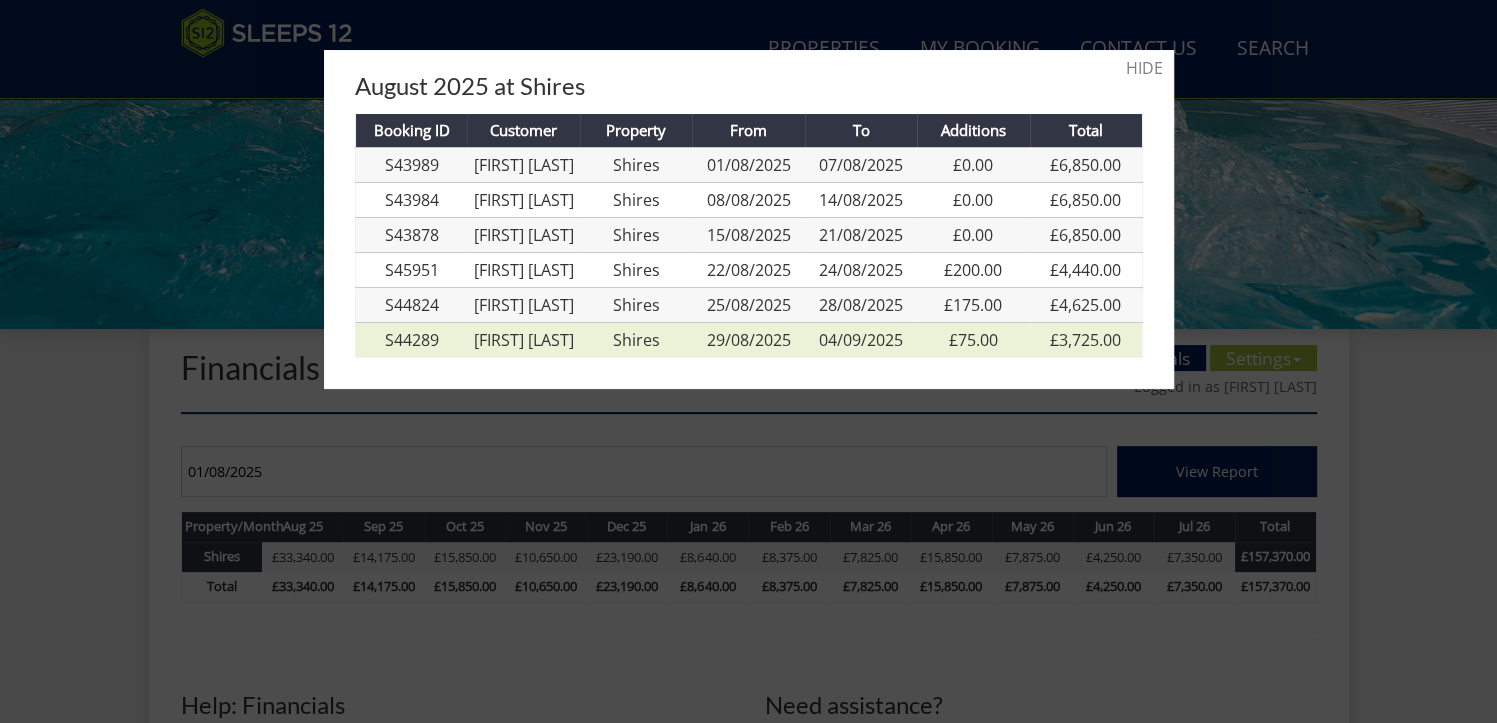 click on "[FIRST] [LAST]" at bounding box center [524, 340] 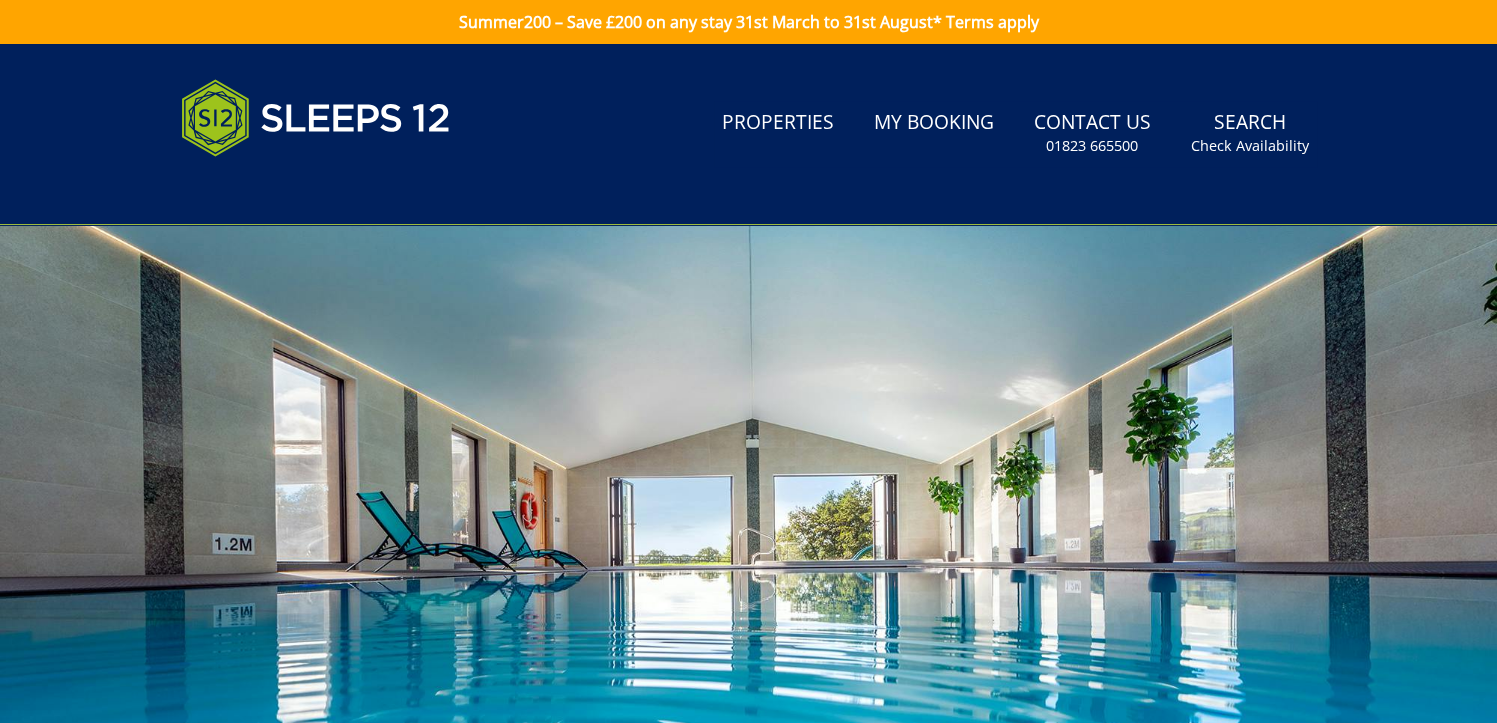 scroll, scrollTop: 40, scrollLeft: 0, axis: vertical 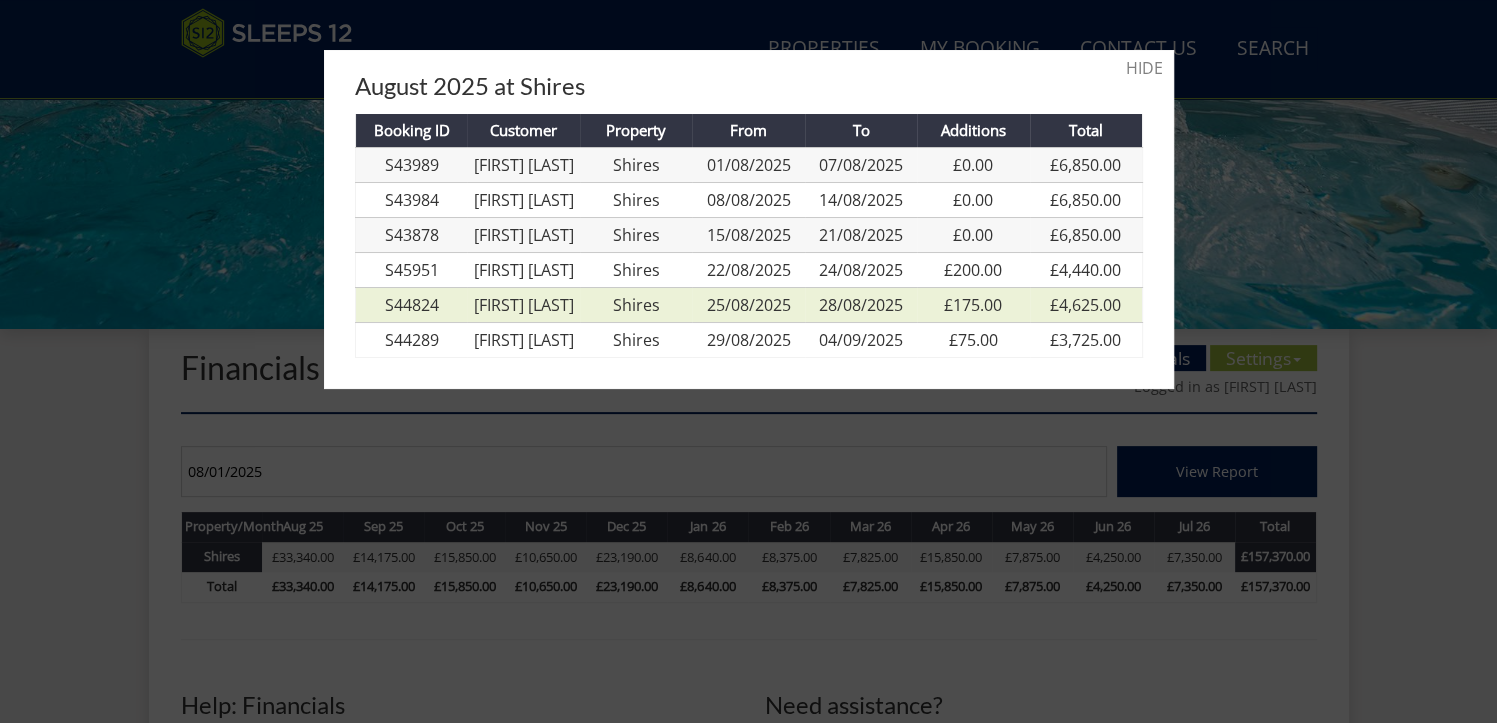 click on "[FIRST] [LAST]" at bounding box center [524, 305] 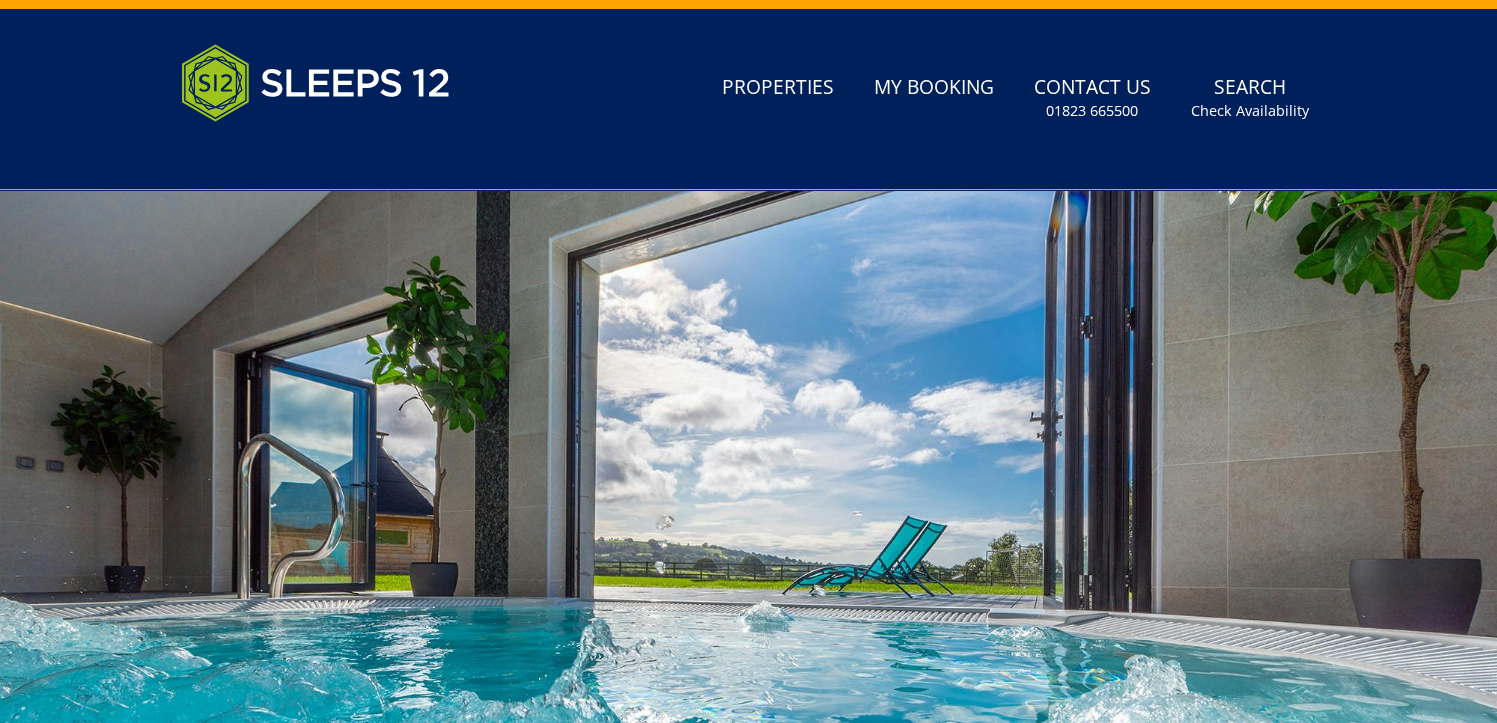 scroll, scrollTop: 40, scrollLeft: 0, axis: vertical 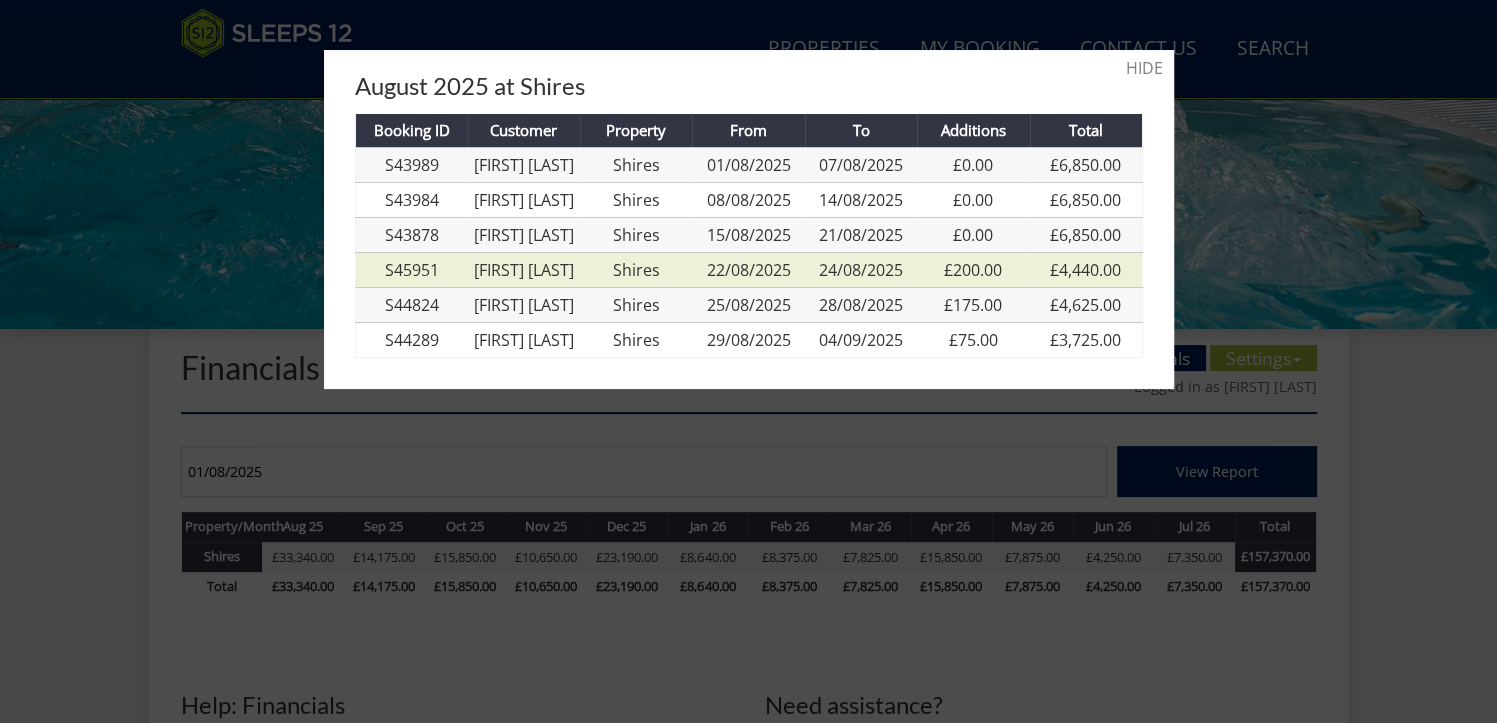 click on "[FIRST] [LAST]" at bounding box center [524, 270] 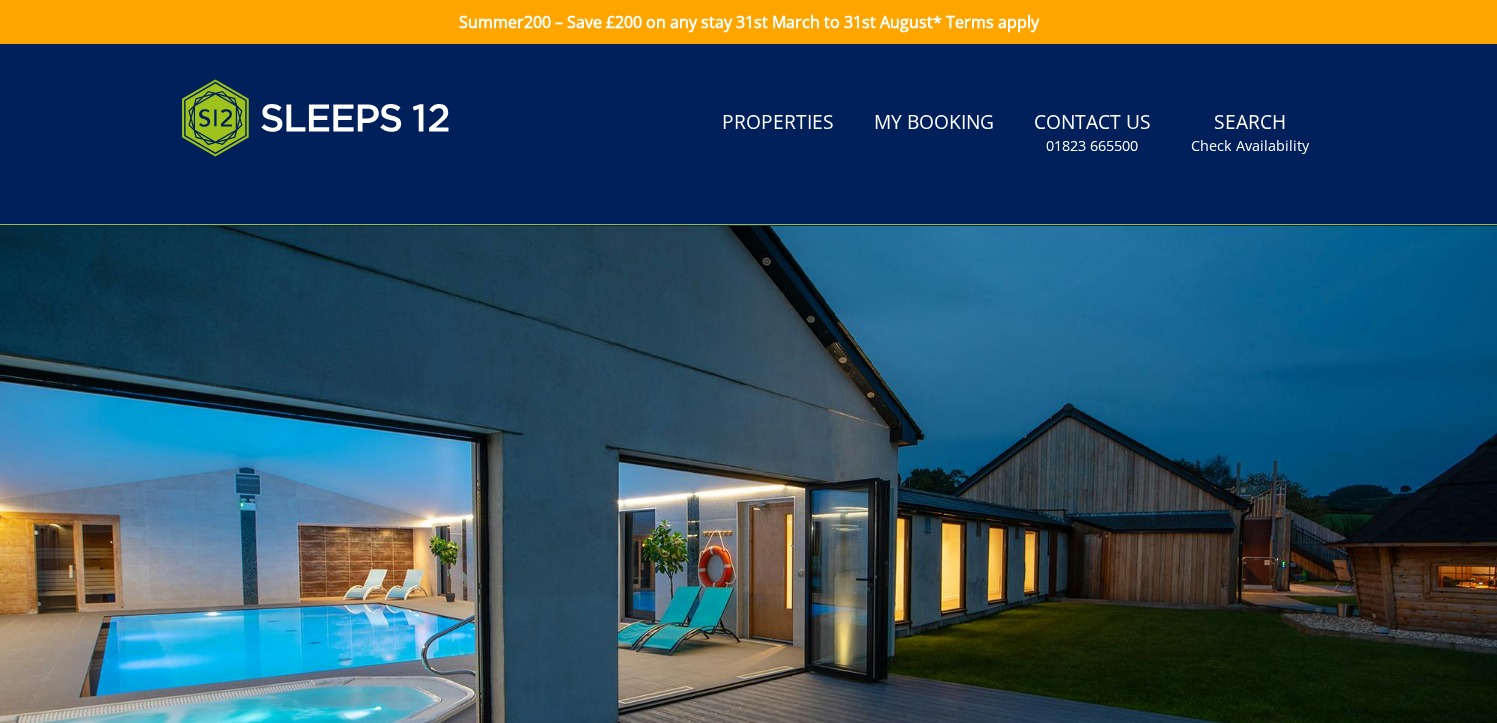 scroll, scrollTop: 40, scrollLeft: 0, axis: vertical 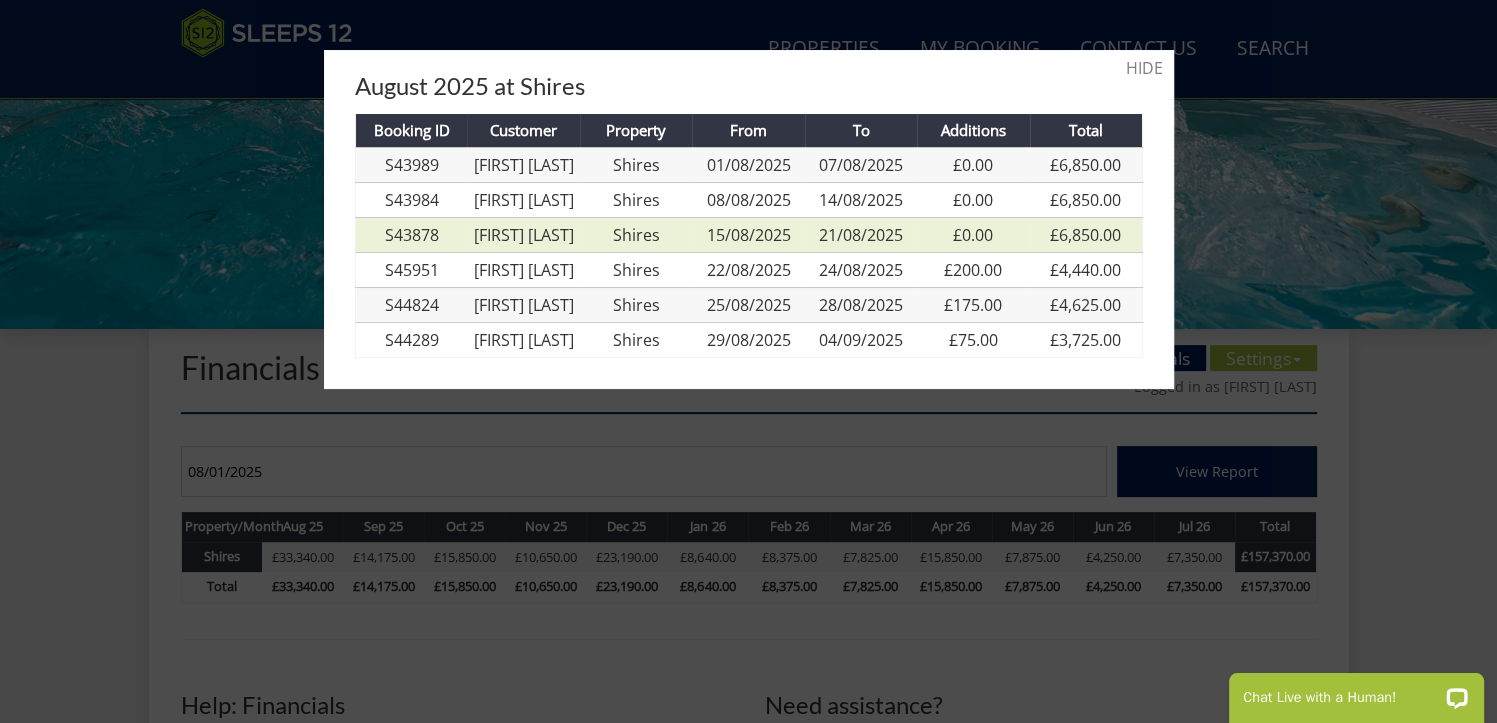 click on "[FIRST] [LAST]" at bounding box center (524, 235) 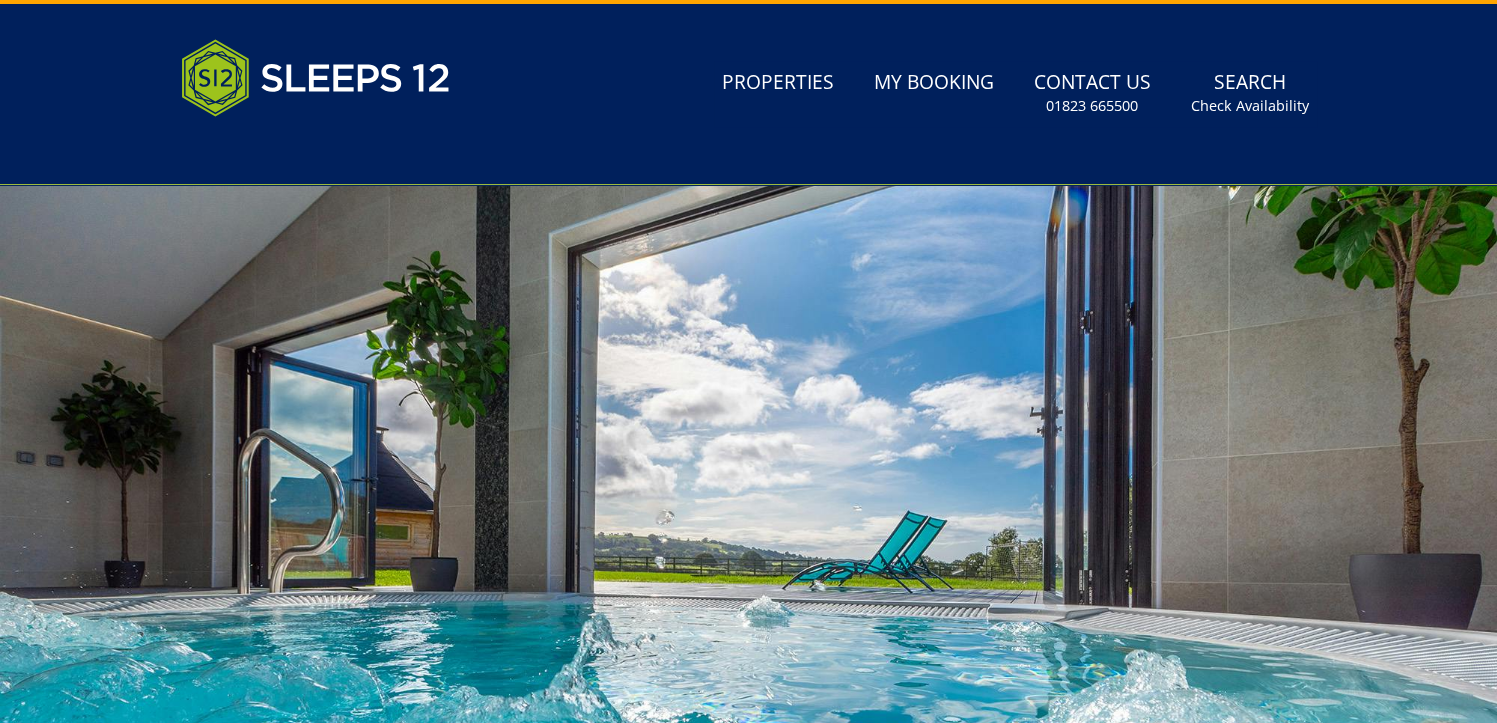 scroll, scrollTop: 233, scrollLeft: 0, axis: vertical 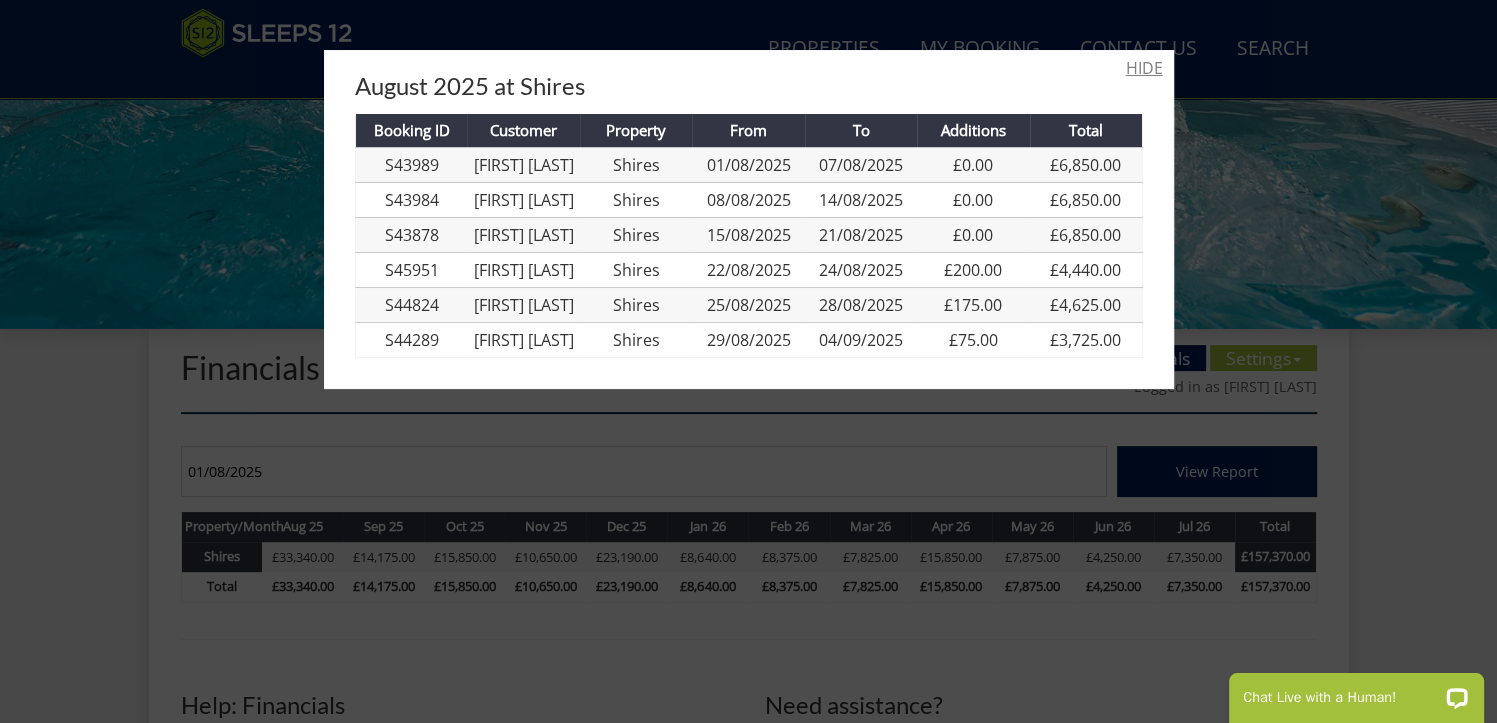 click on "HIDE" at bounding box center (1144, 68) 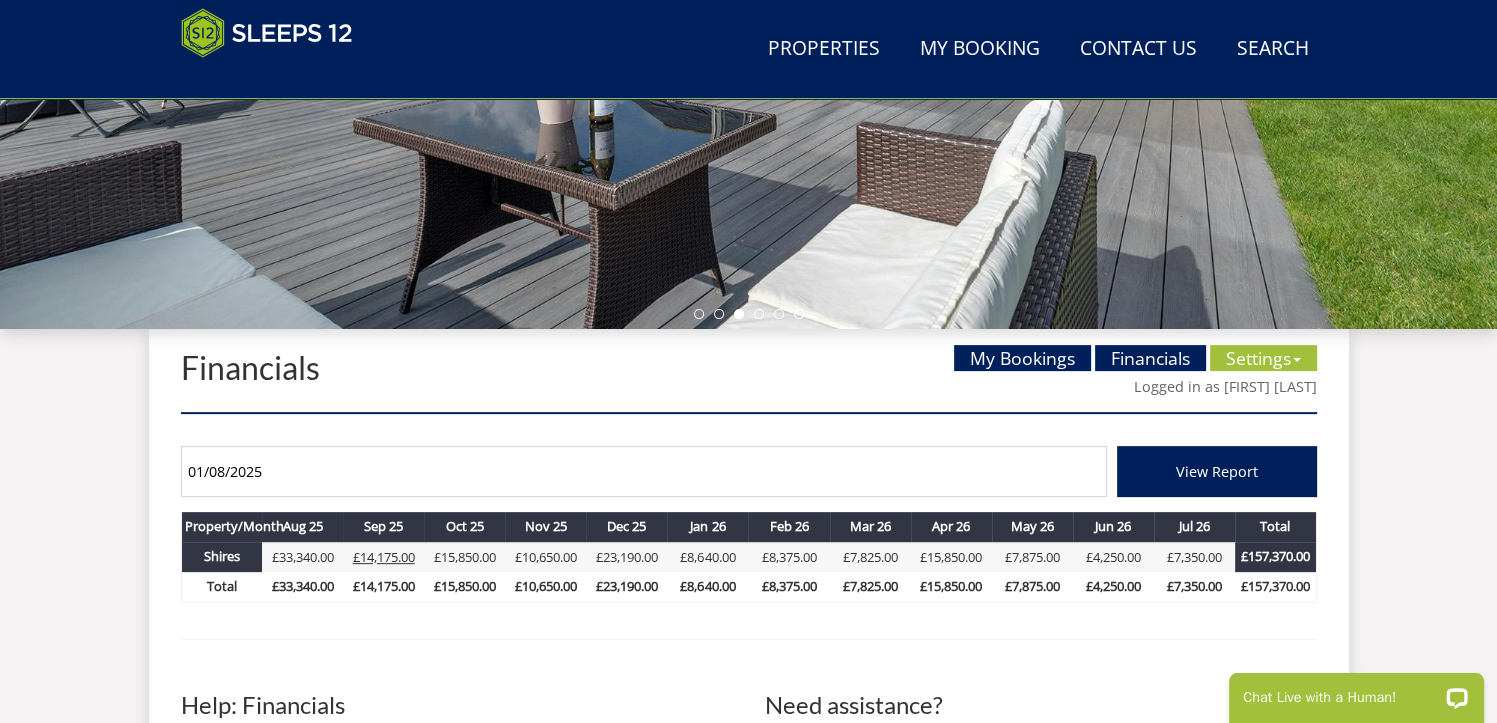 click on "£14,175.00" at bounding box center [384, 557] 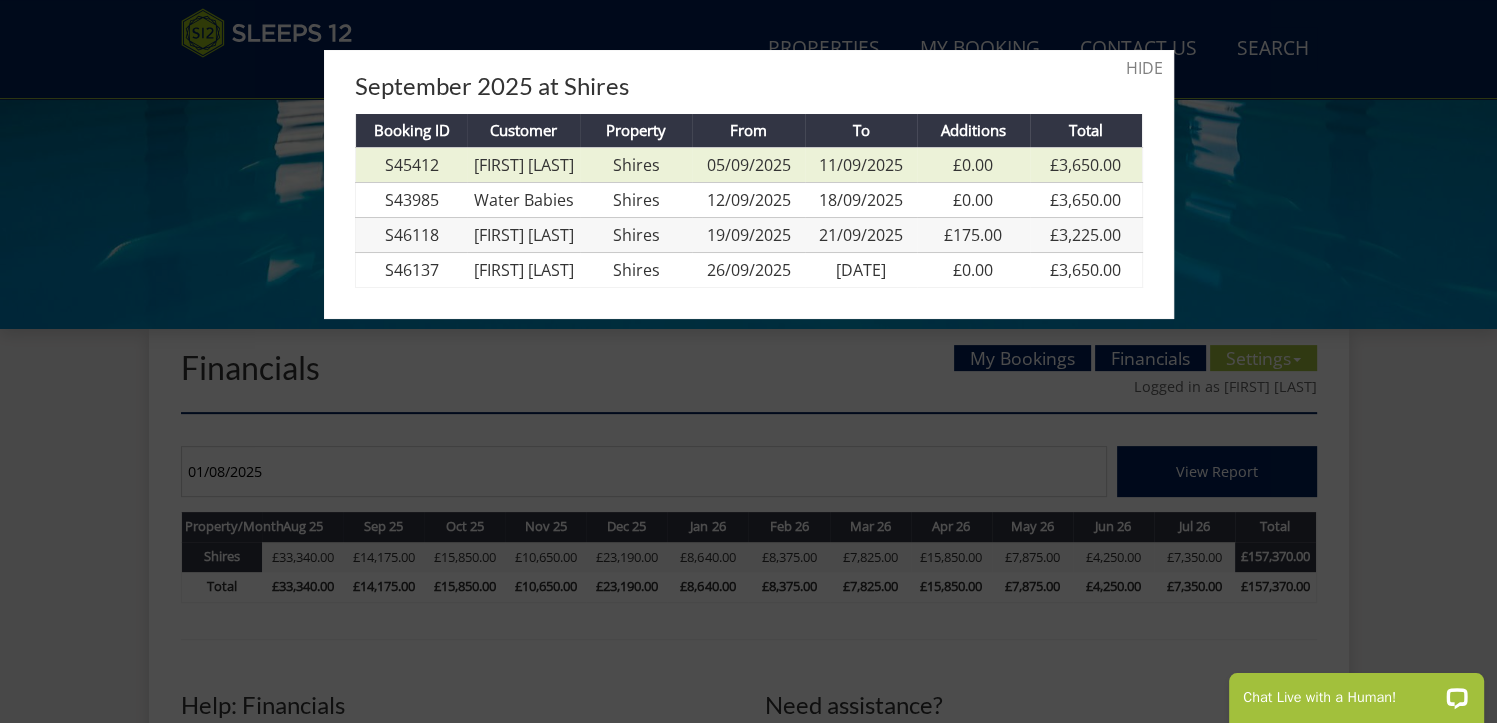 click on "[FIRST] [LAST]" at bounding box center [524, 165] 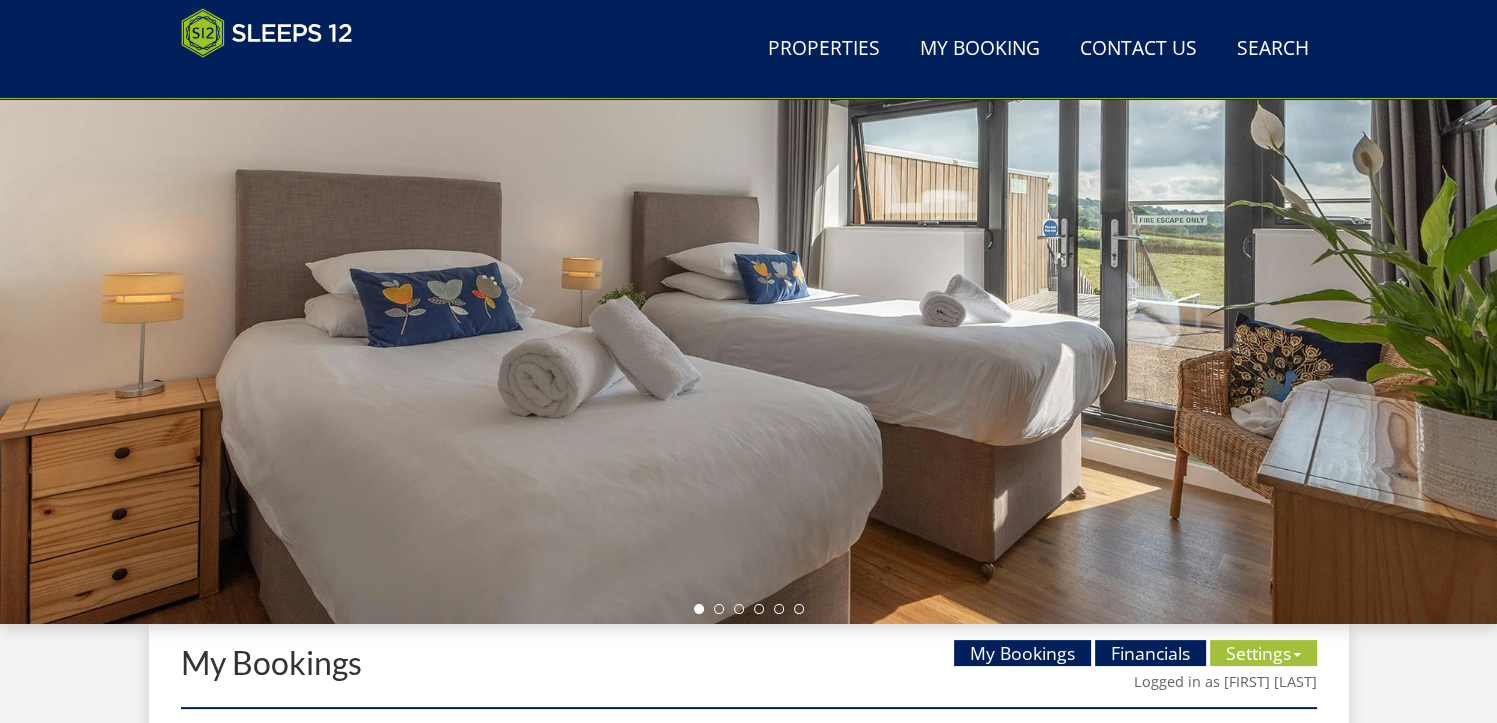 scroll, scrollTop: 540, scrollLeft: 0, axis: vertical 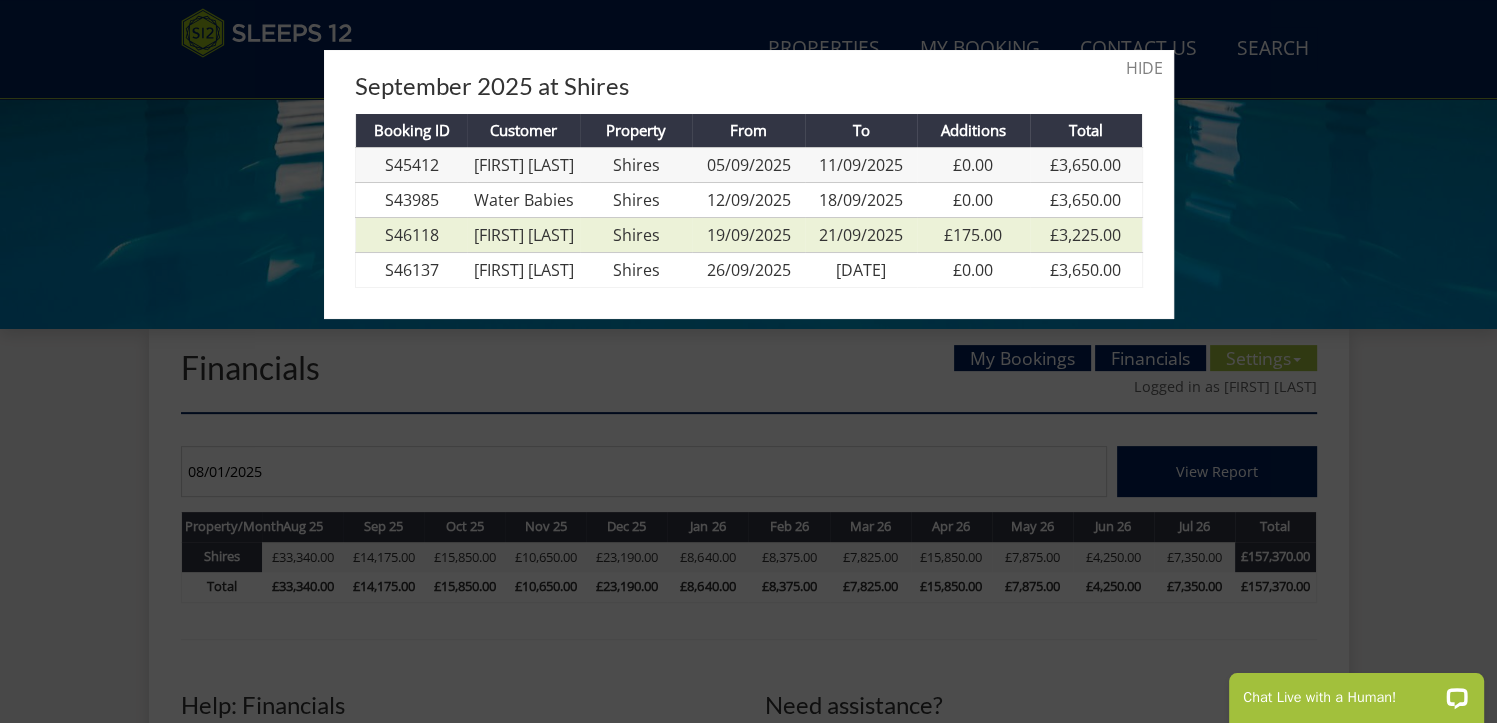 click on "[FIRST] [LAST]" at bounding box center (524, 235) 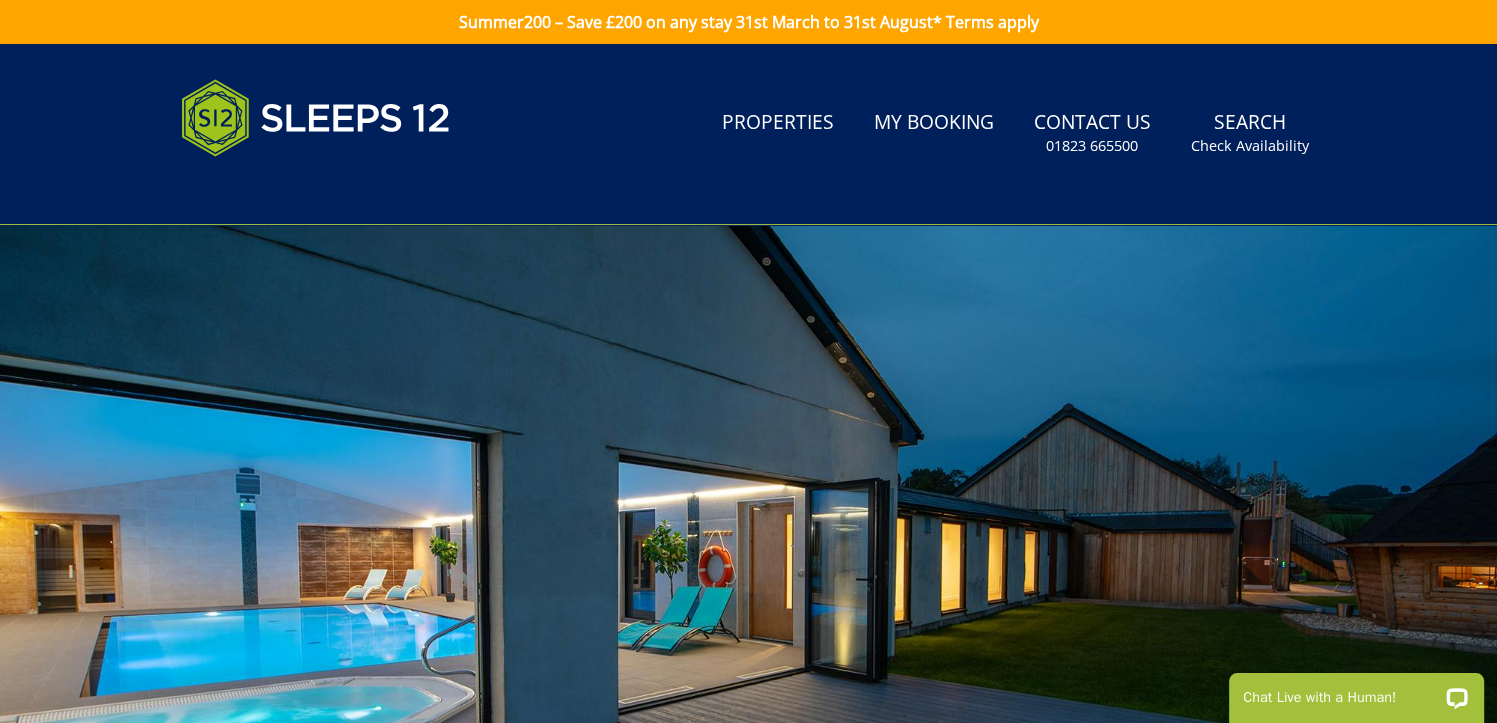 scroll, scrollTop: 0, scrollLeft: 0, axis: both 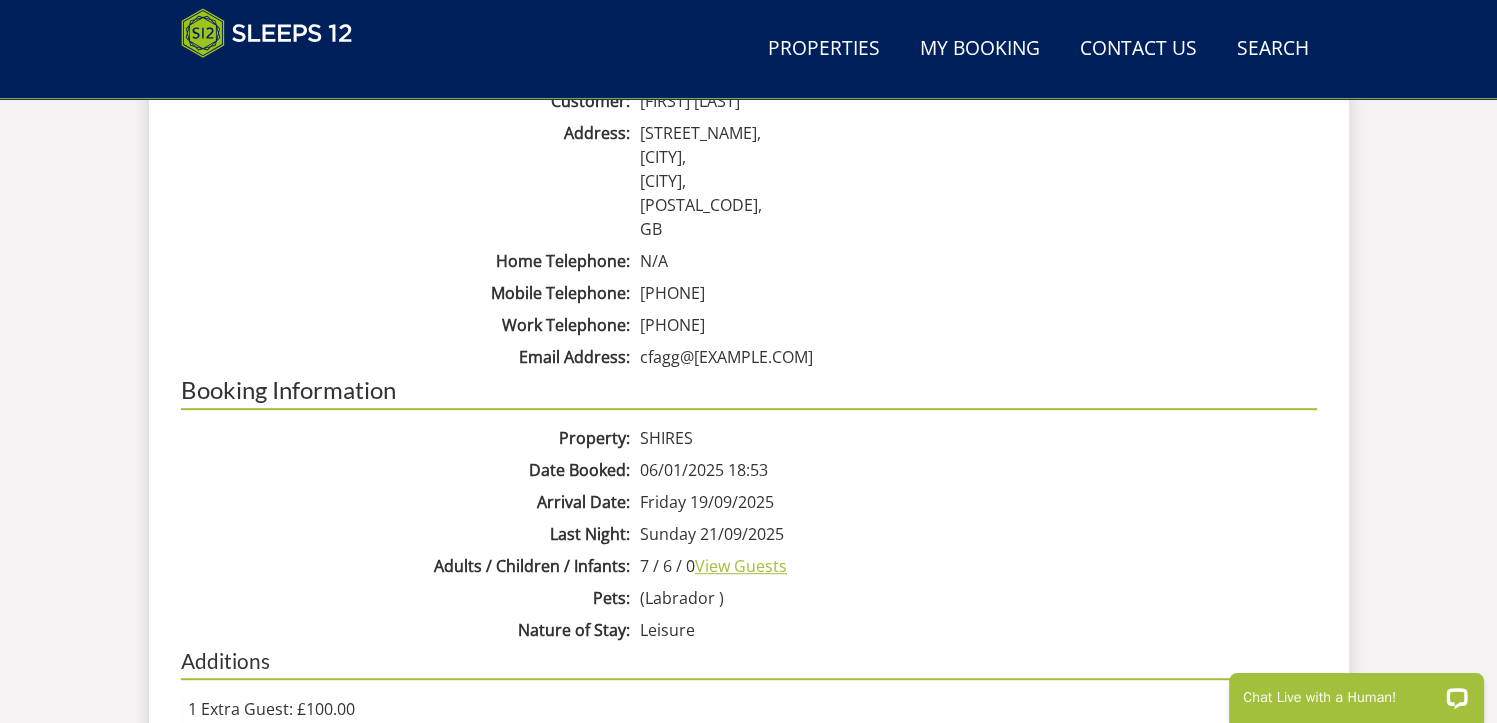click on "View Guests" at bounding box center (741, 566) 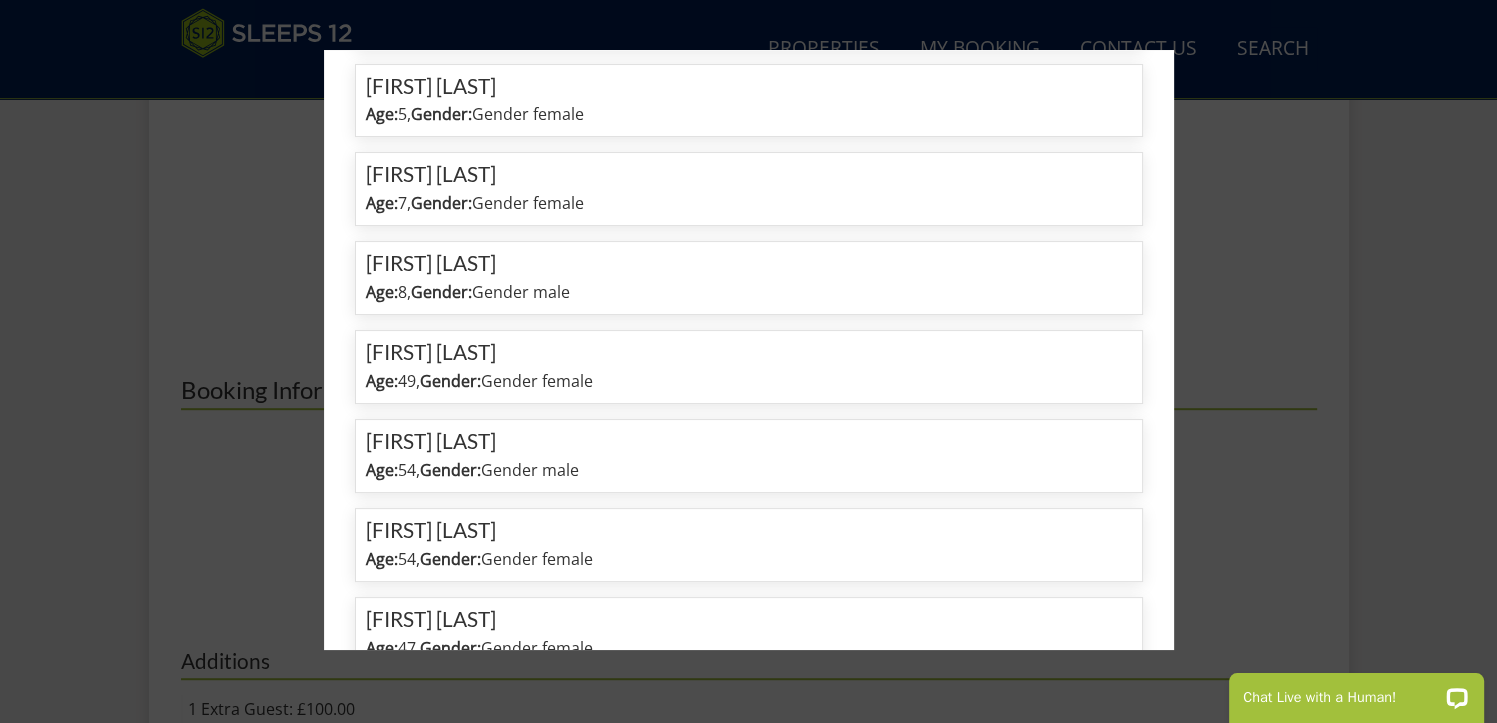 scroll, scrollTop: 333, scrollLeft: 0, axis: vertical 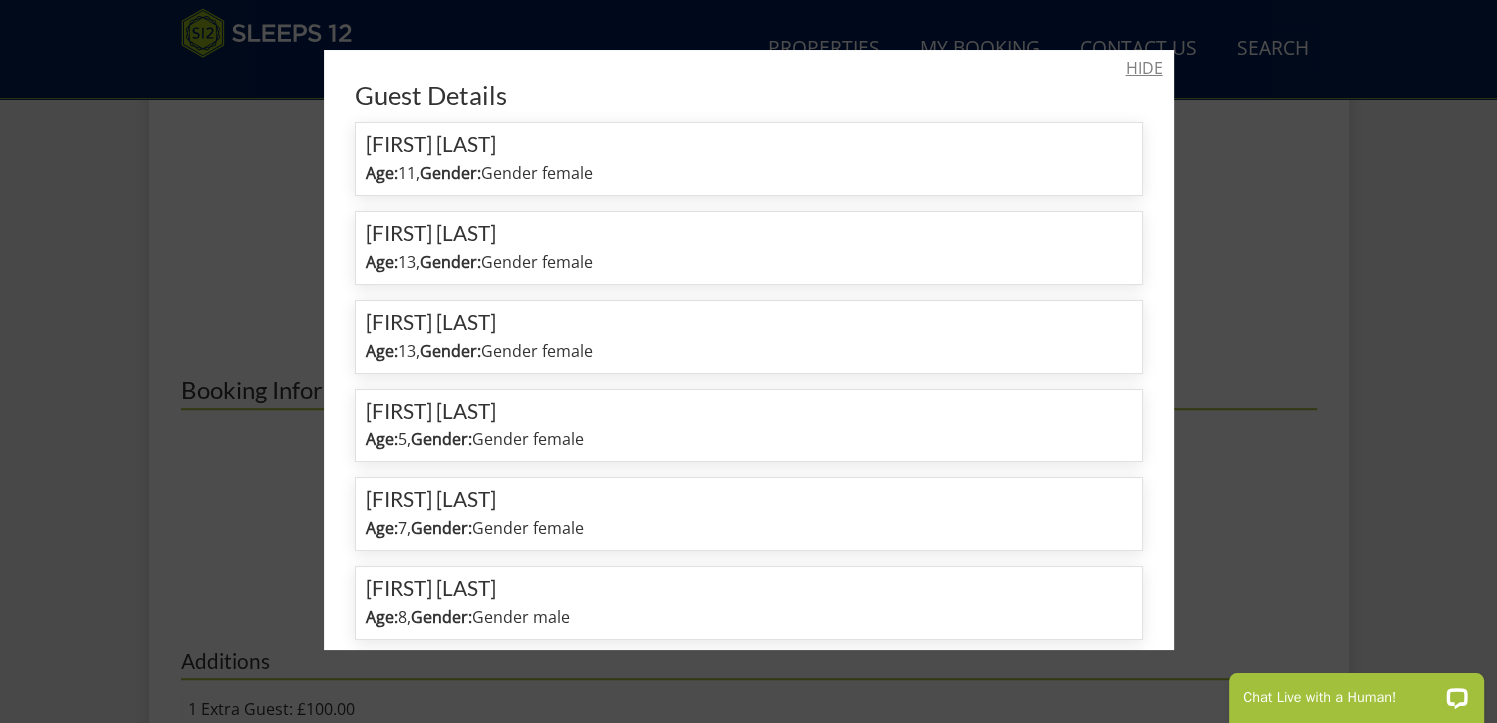 click on "HIDE" at bounding box center [1144, 68] 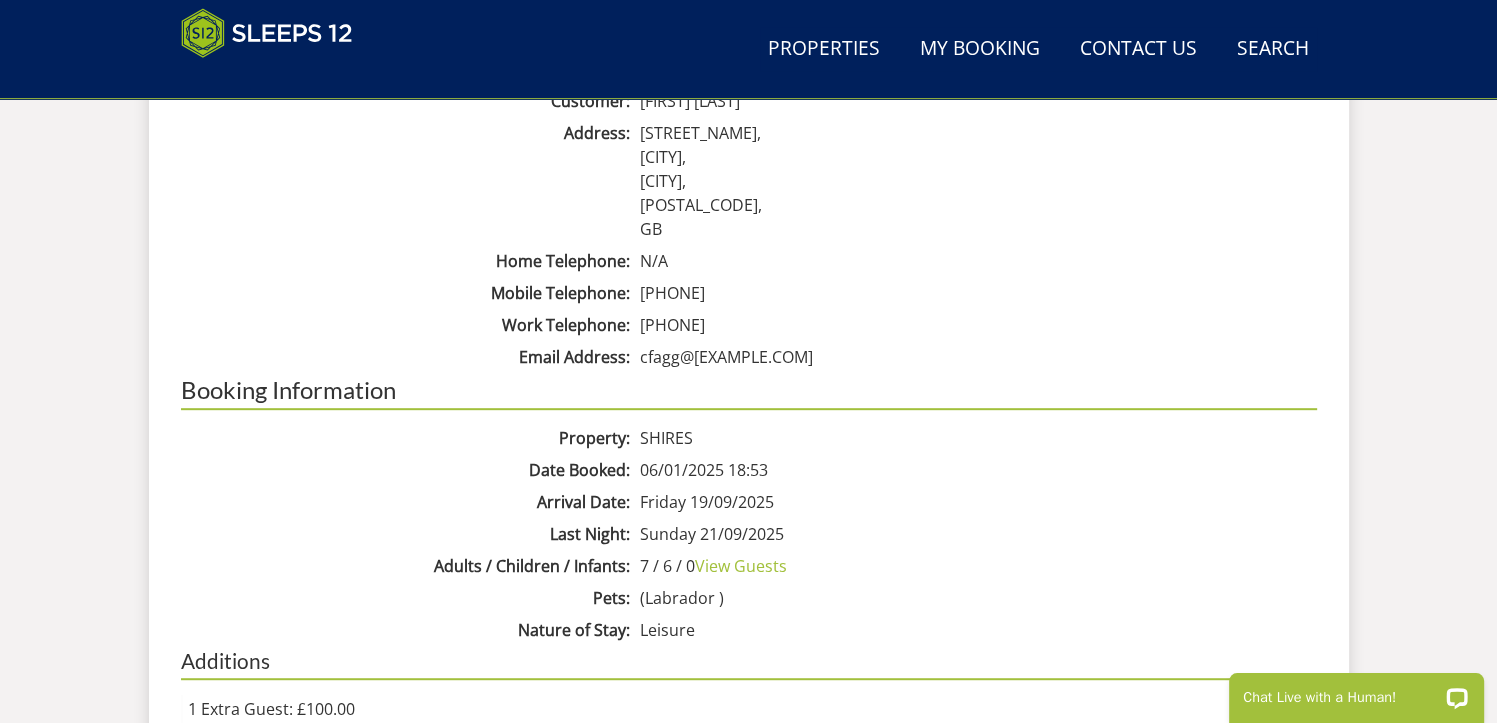 scroll, scrollTop: 120, scrollLeft: 0, axis: vertical 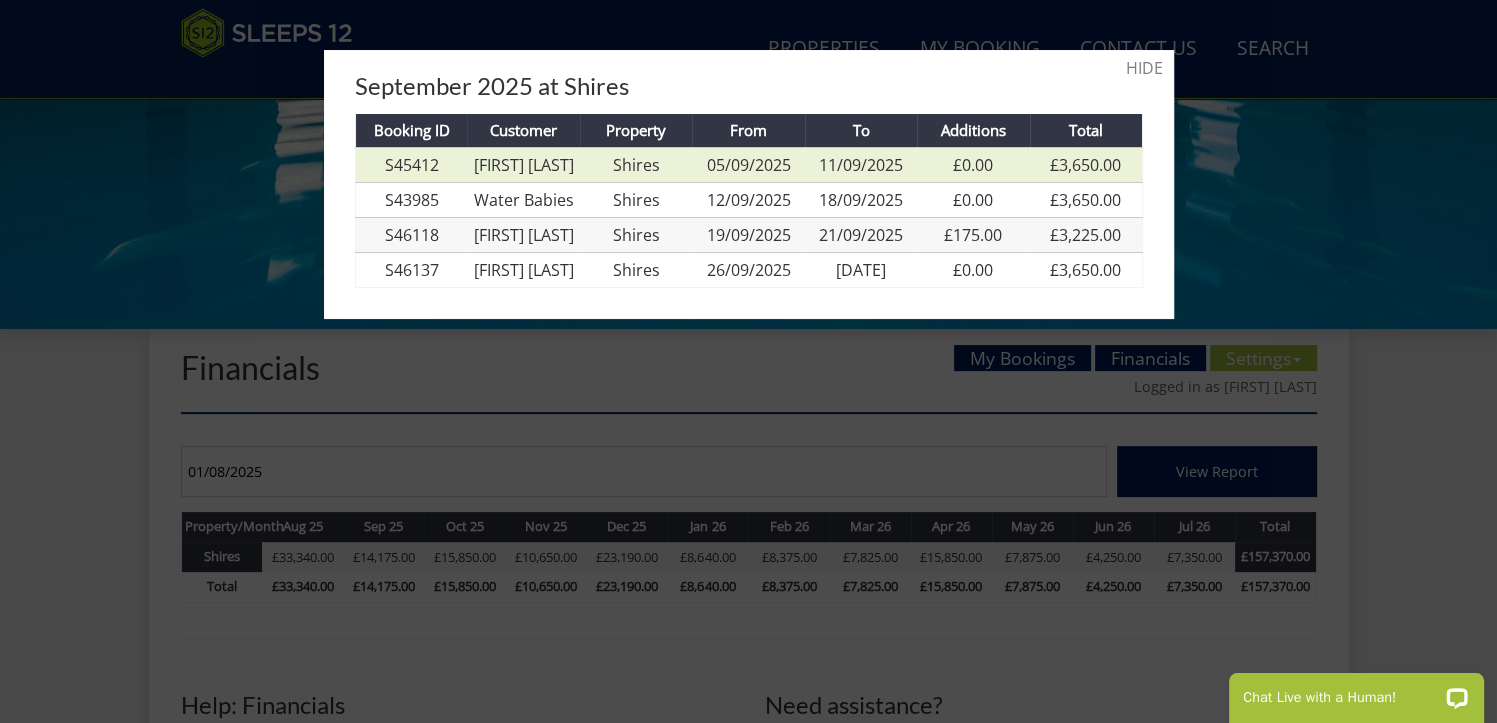 click on "[FIRST] [LAST]" at bounding box center [524, 165] 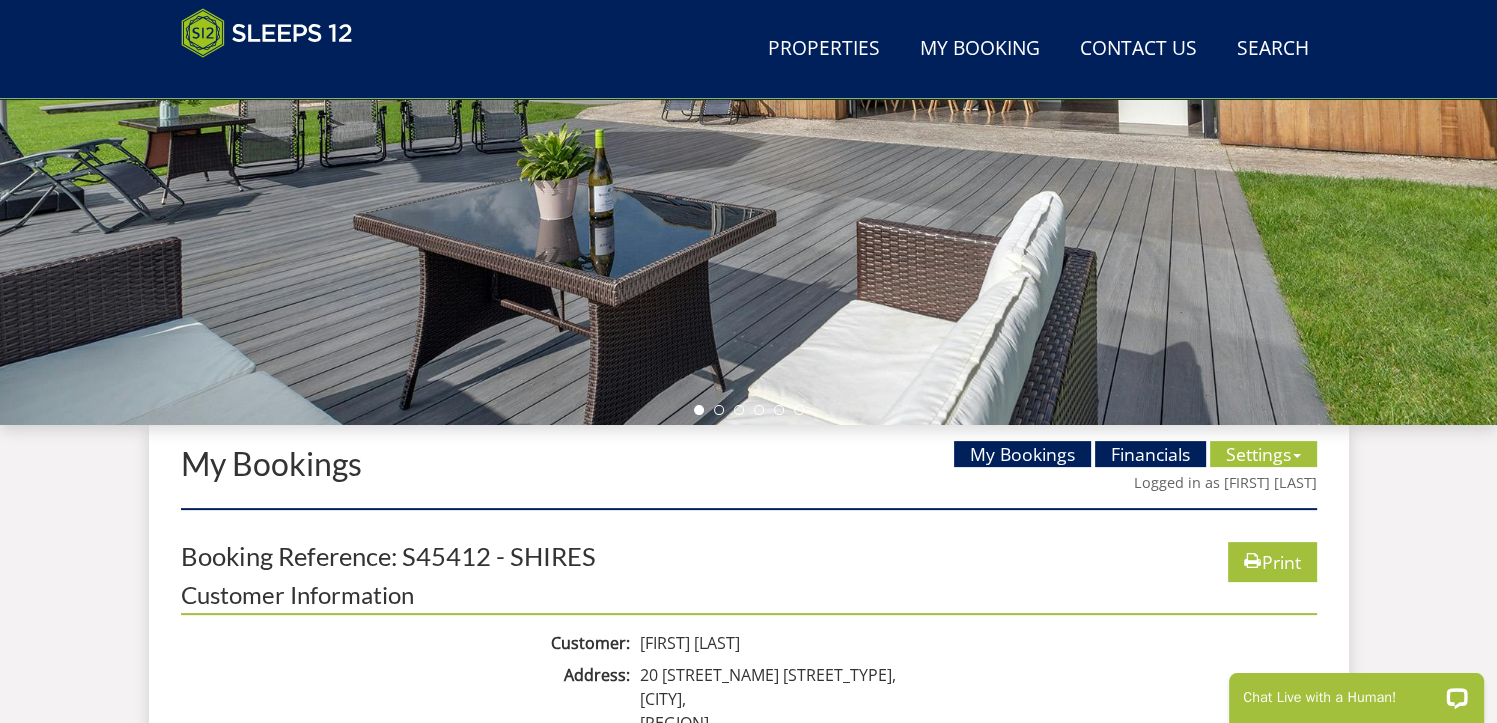scroll, scrollTop: 0, scrollLeft: 0, axis: both 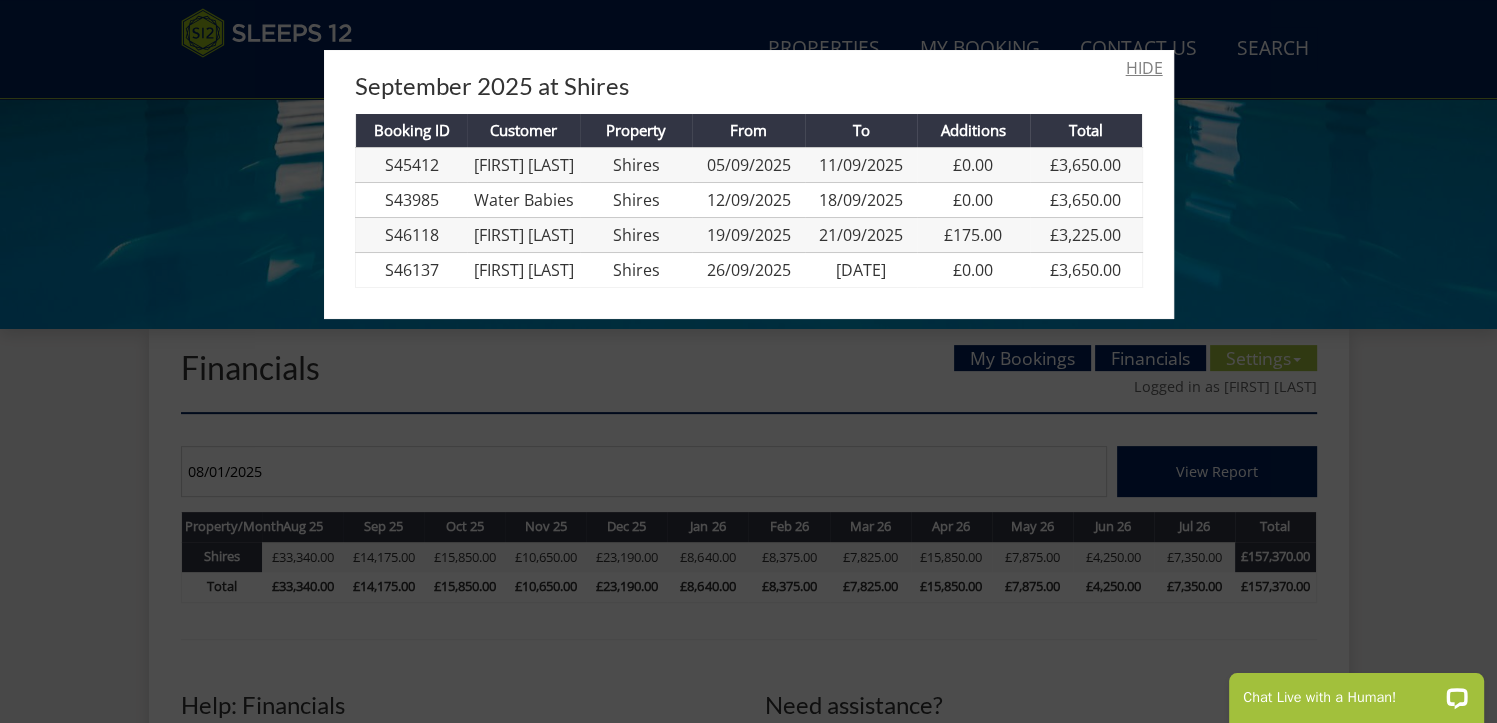click on "HIDE" at bounding box center (1144, 68) 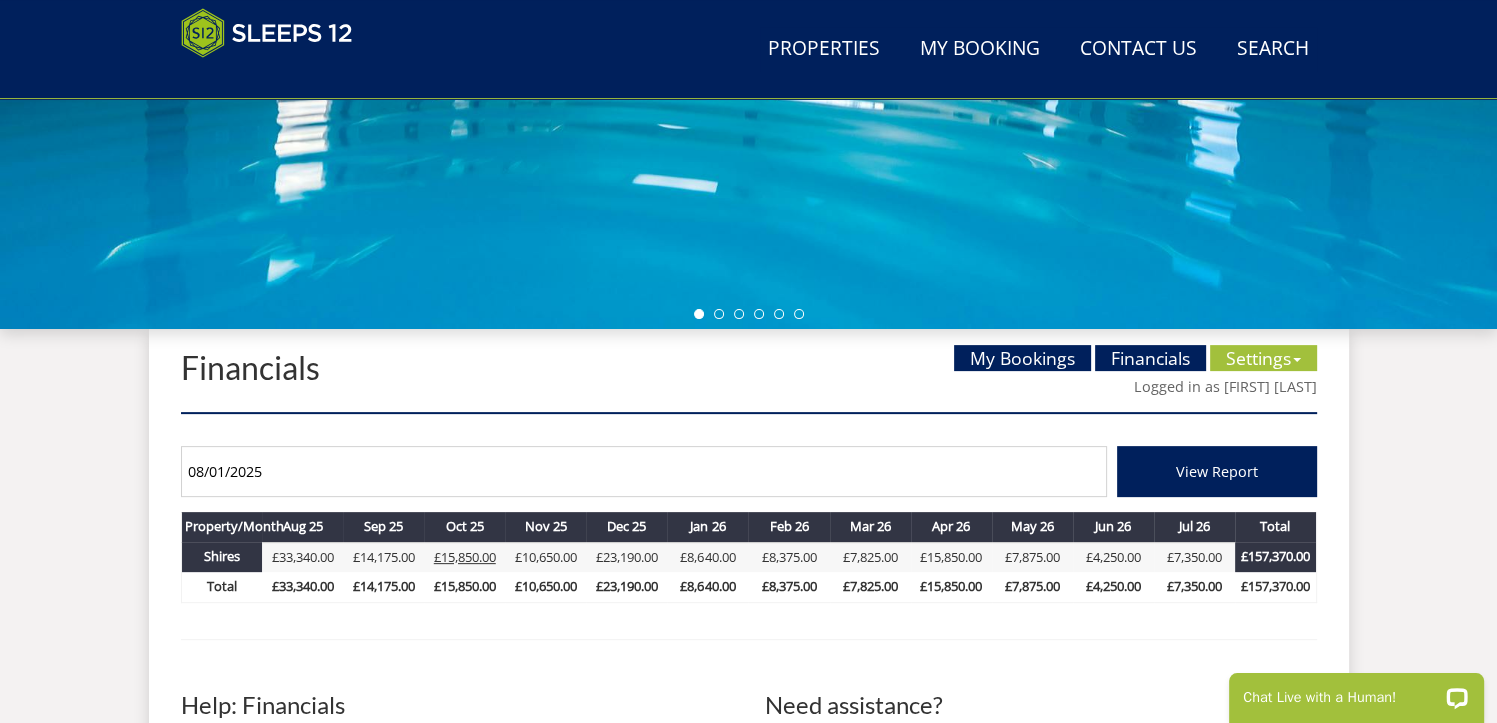 click on "£15,850.00" at bounding box center [465, 557] 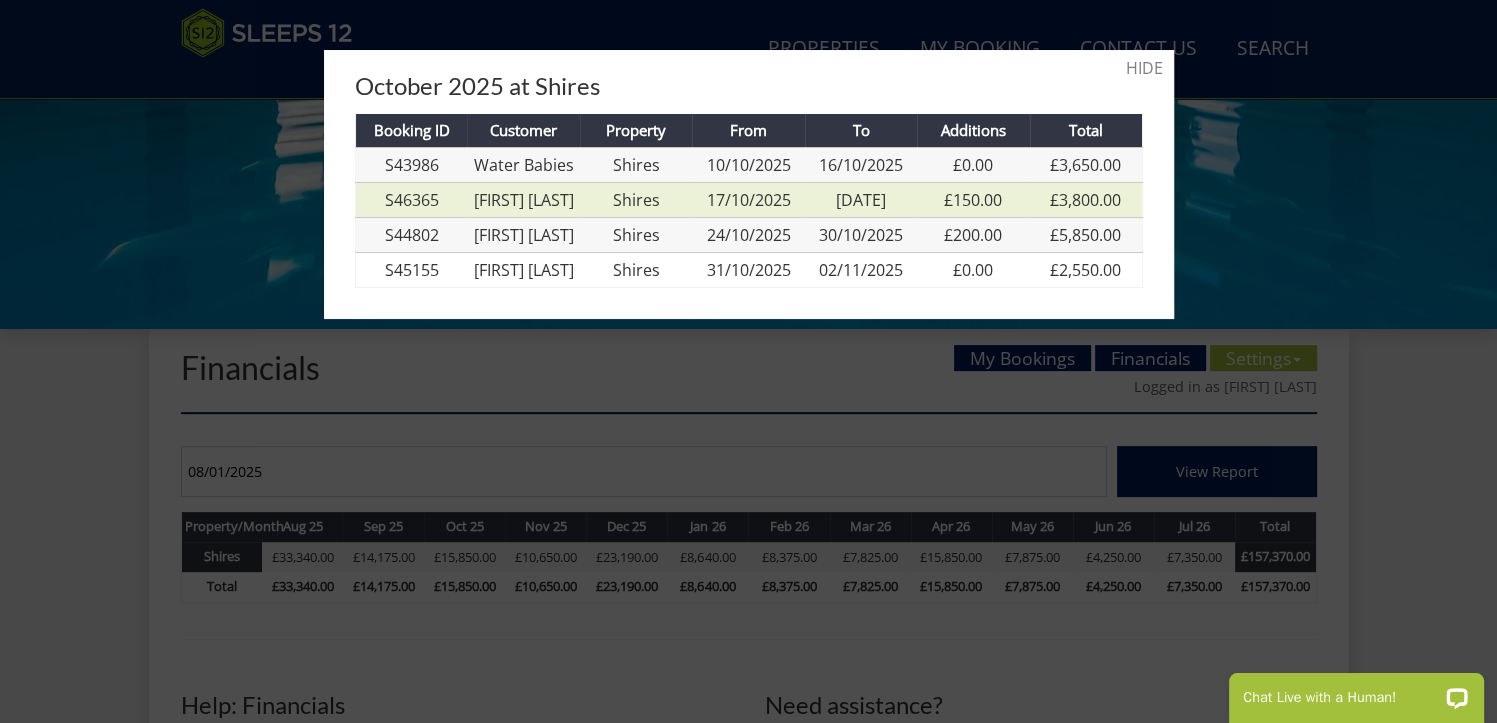 click on "[FIRST] [LAST]" at bounding box center [524, 200] 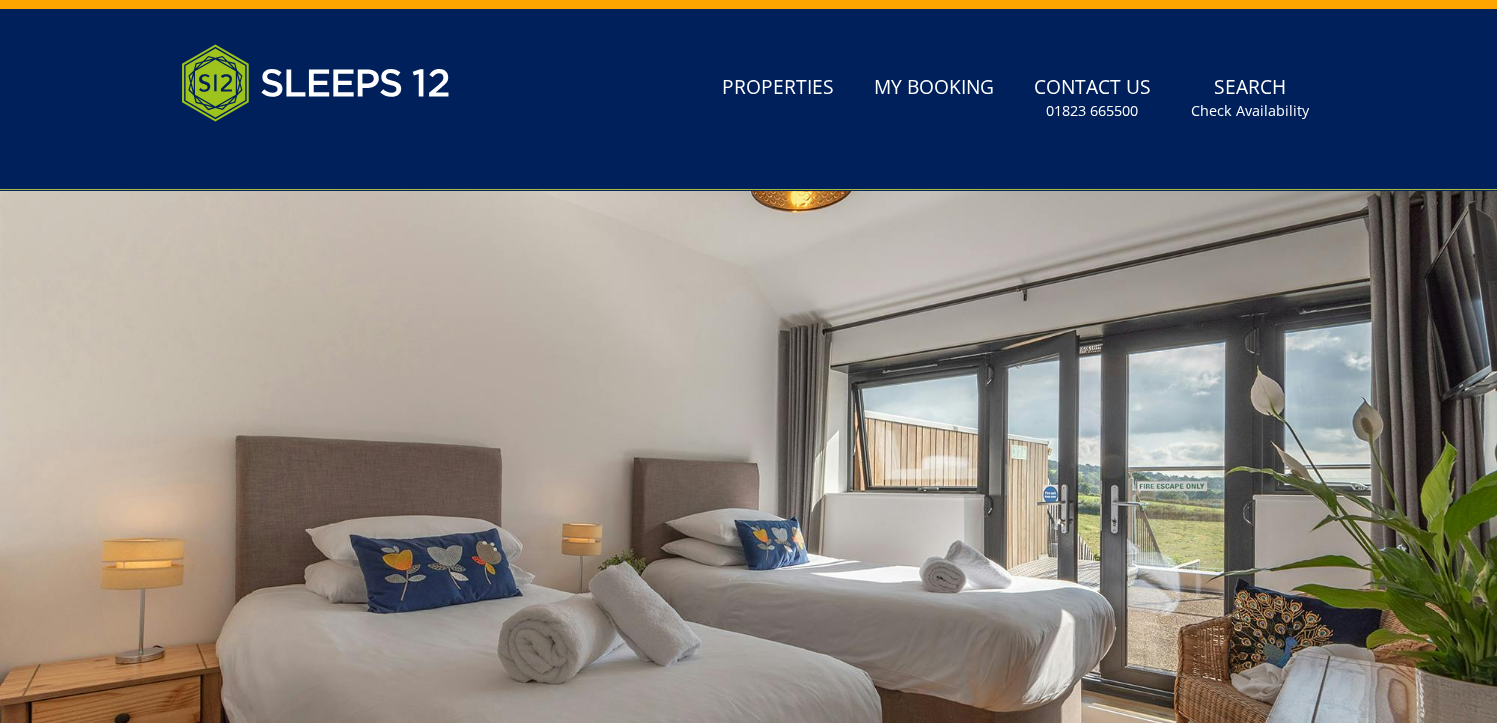 scroll, scrollTop: 40, scrollLeft: 0, axis: vertical 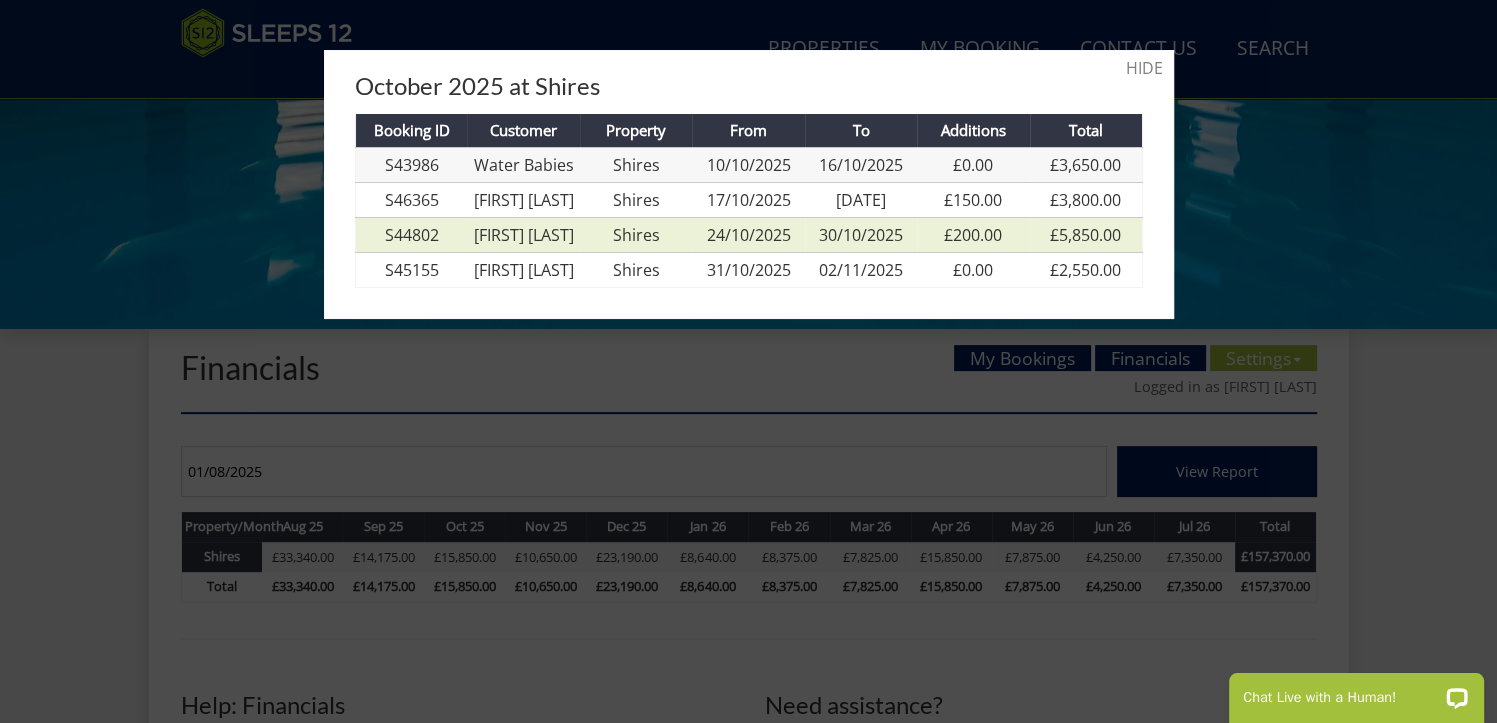 click on "[FIRST] [LAST]" at bounding box center (524, 235) 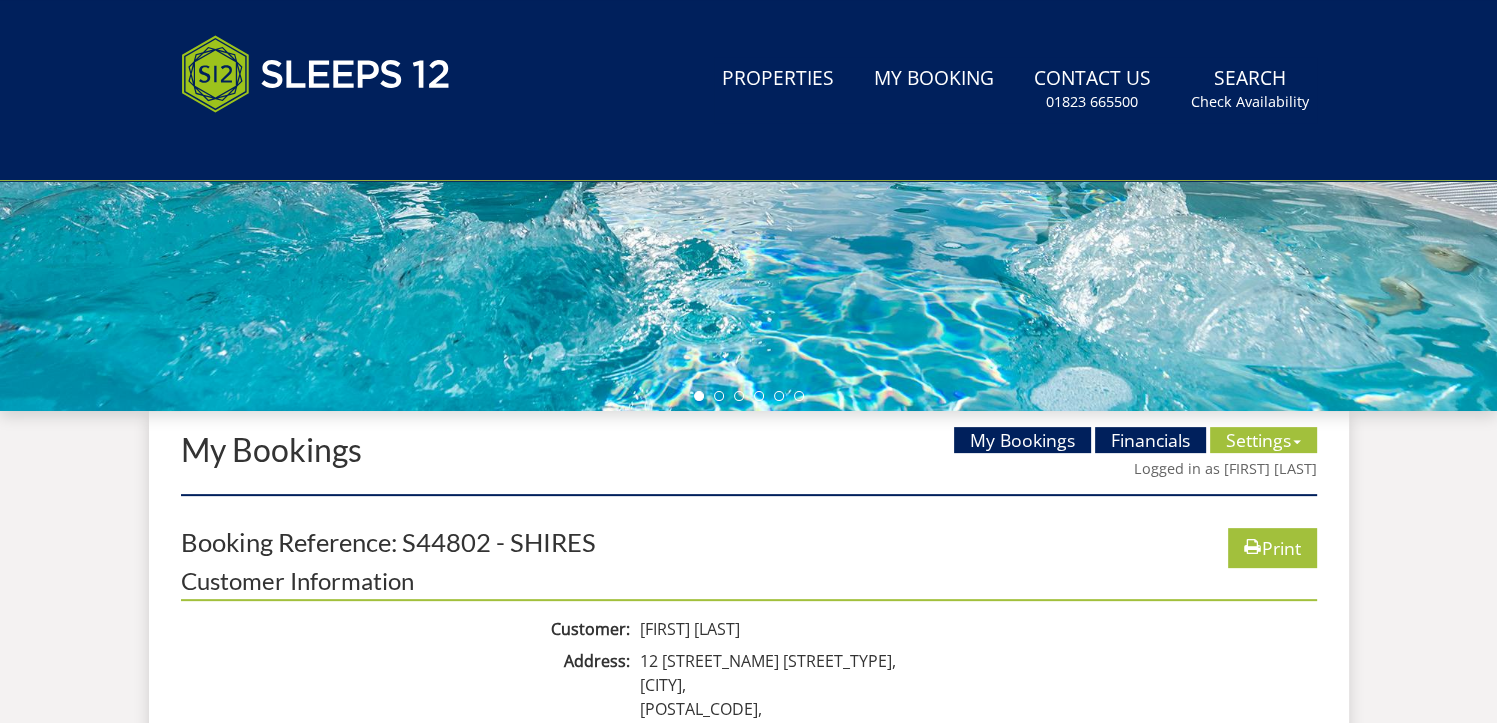 scroll, scrollTop: 0, scrollLeft: 0, axis: both 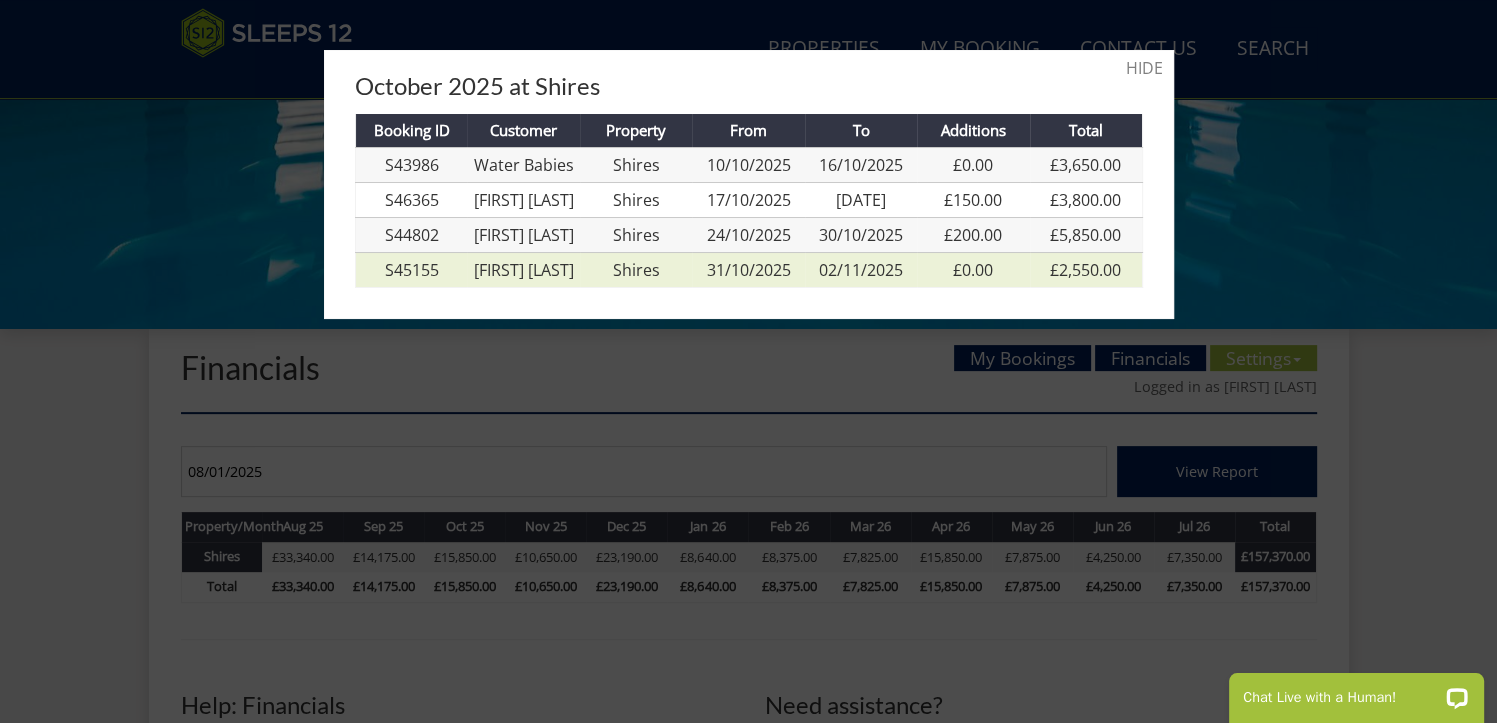 click on "[FIRST] [LAST]" at bounding box center (524, 270) 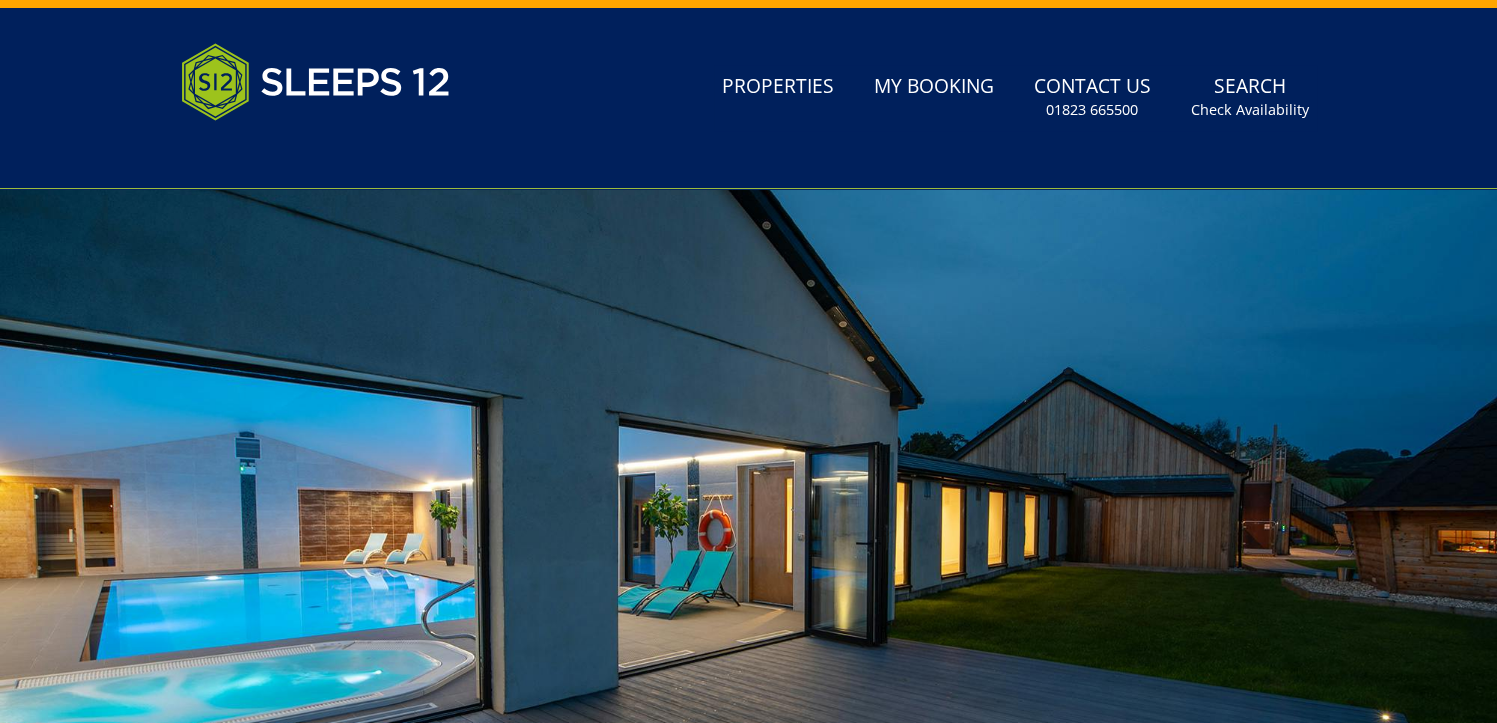 scroll, scrollTop: 40, scrollLeft: 0, axis: vertical 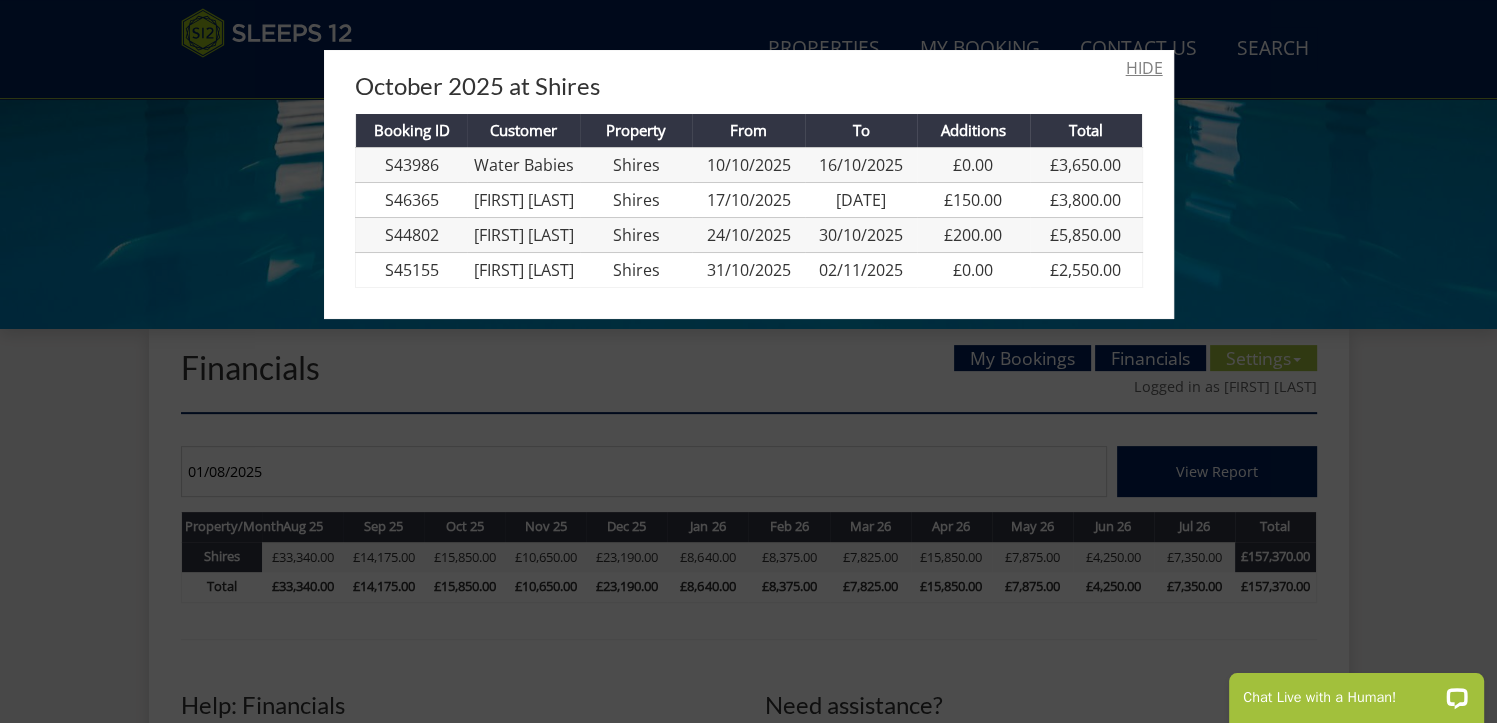 click on "HIDE" at bounding box center [1144, 68] 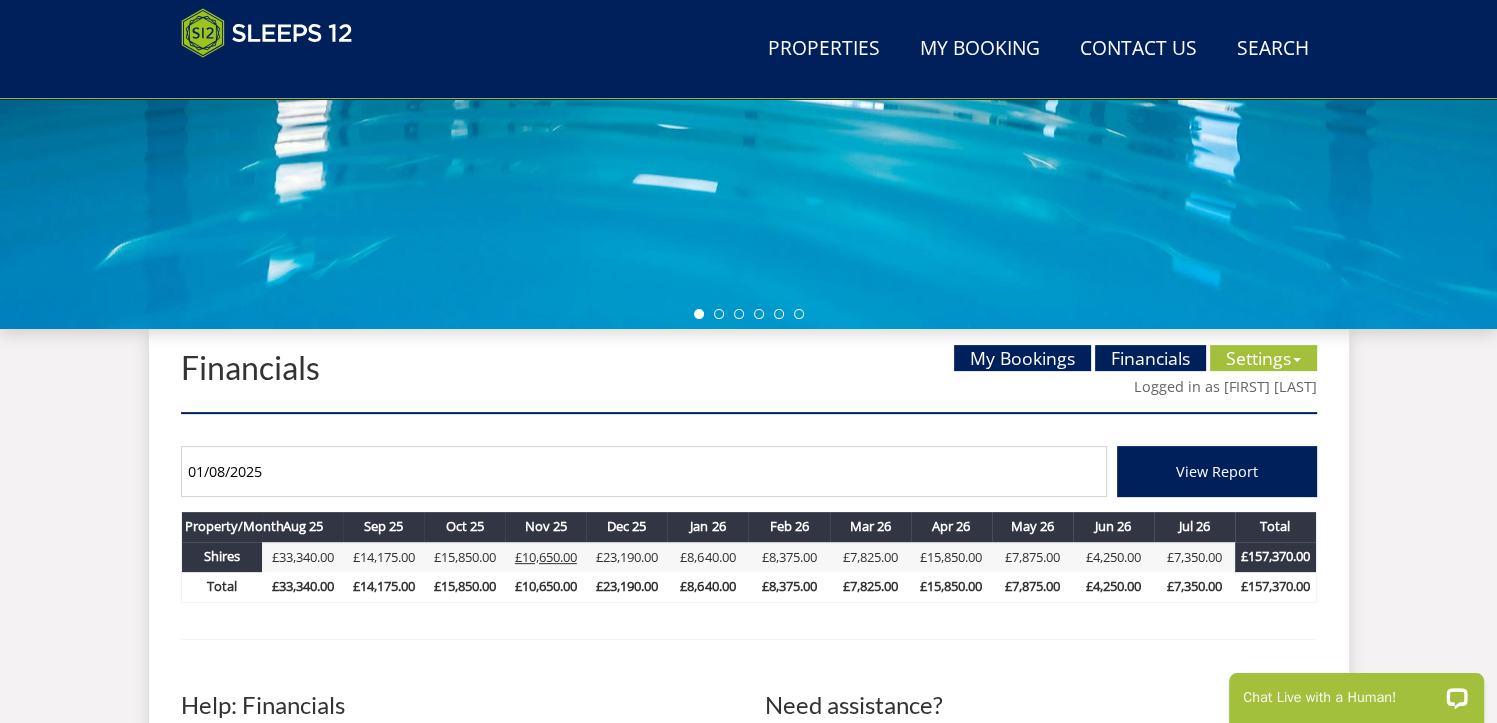 click on "£10,650.00" at bounding box center (546, 557) 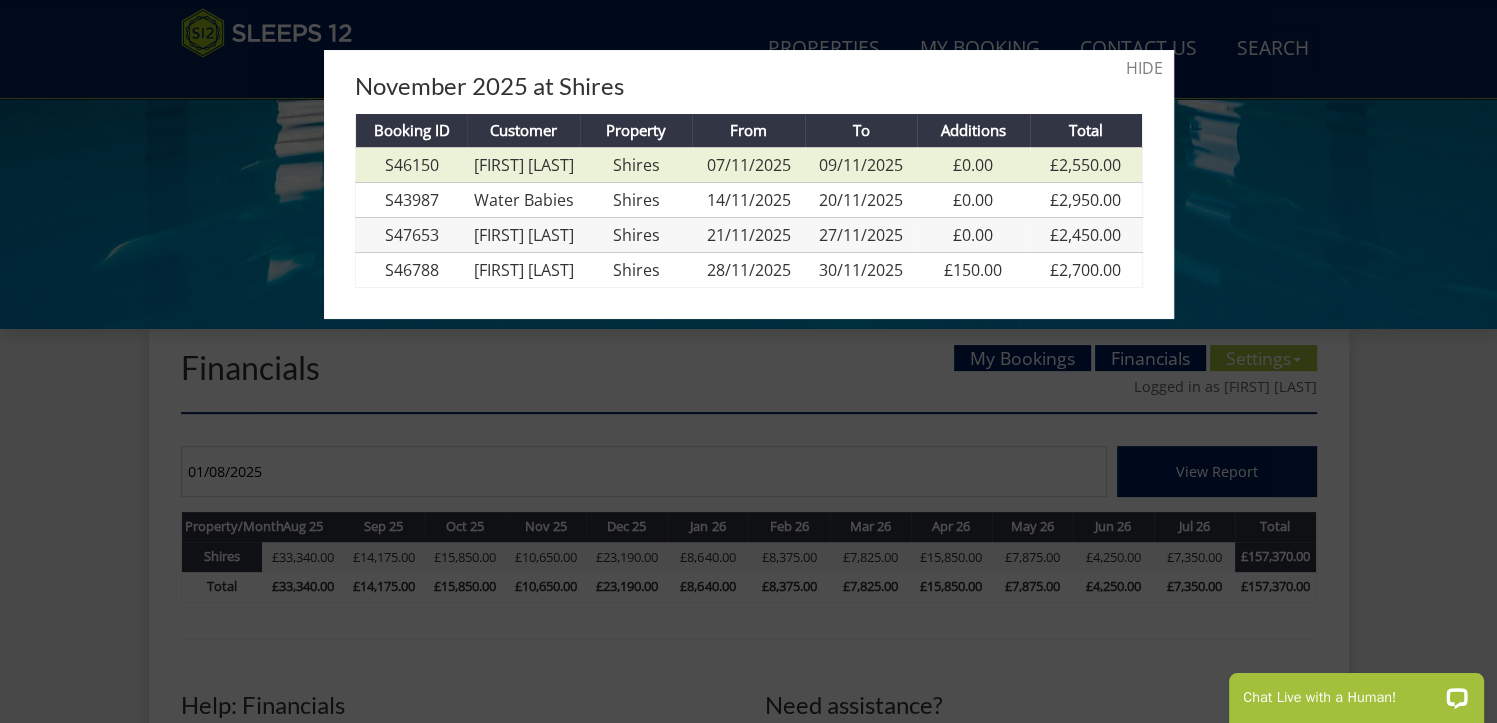 click on "[FIRST] [LAST]" at bounding box center (524, 165) 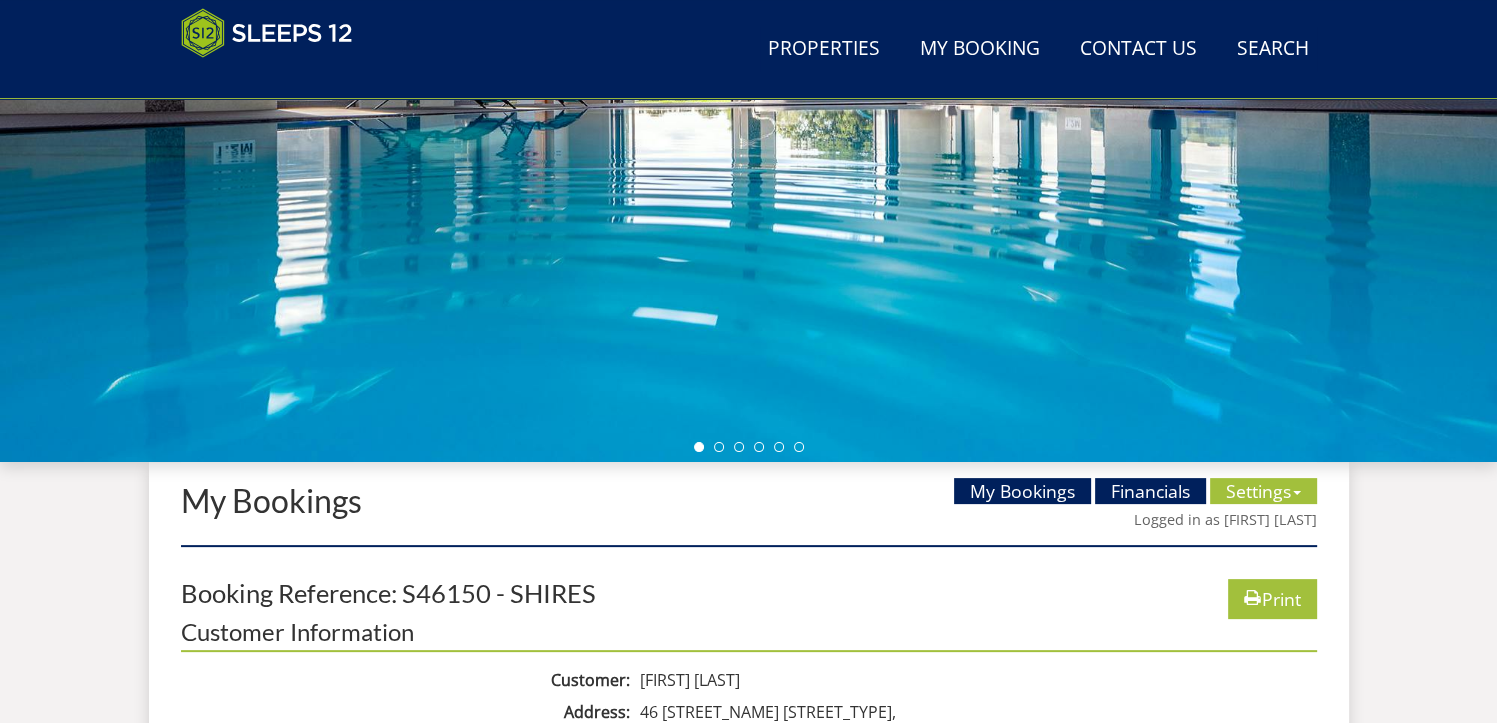 scroll, scrollTop: 474, scrollLeft: 0, axis: vertical 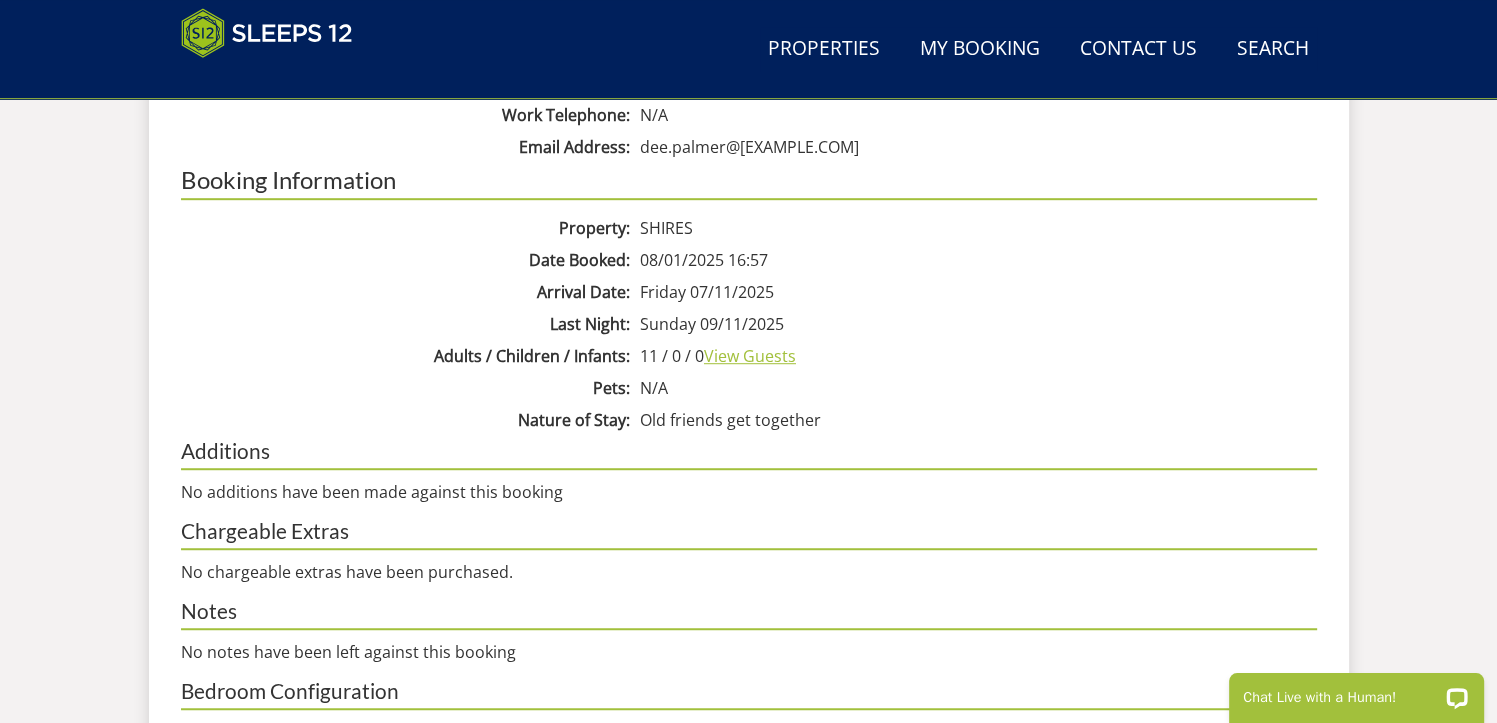 click on "View Guests" at bounding box center (750, 356) 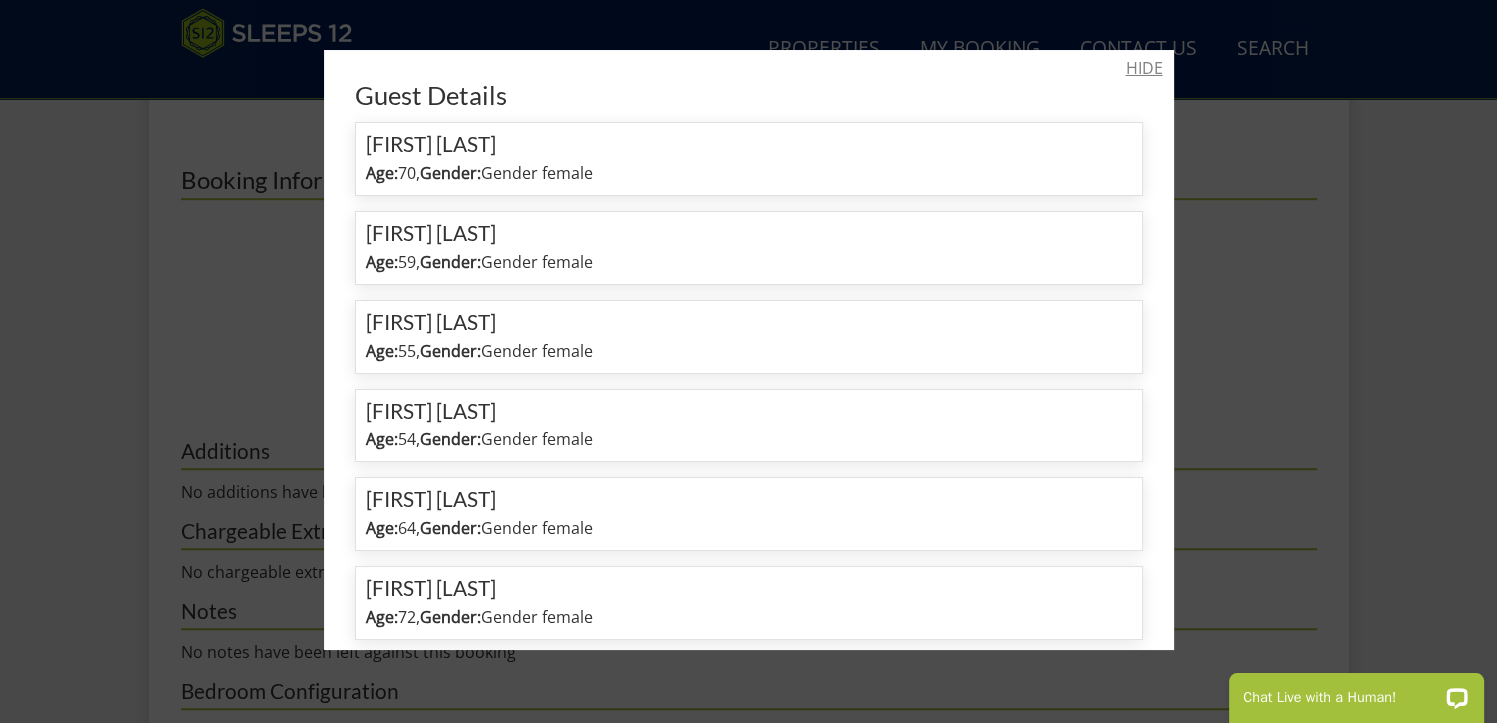 click on "HIDE" at bounding box center [1144, 68] 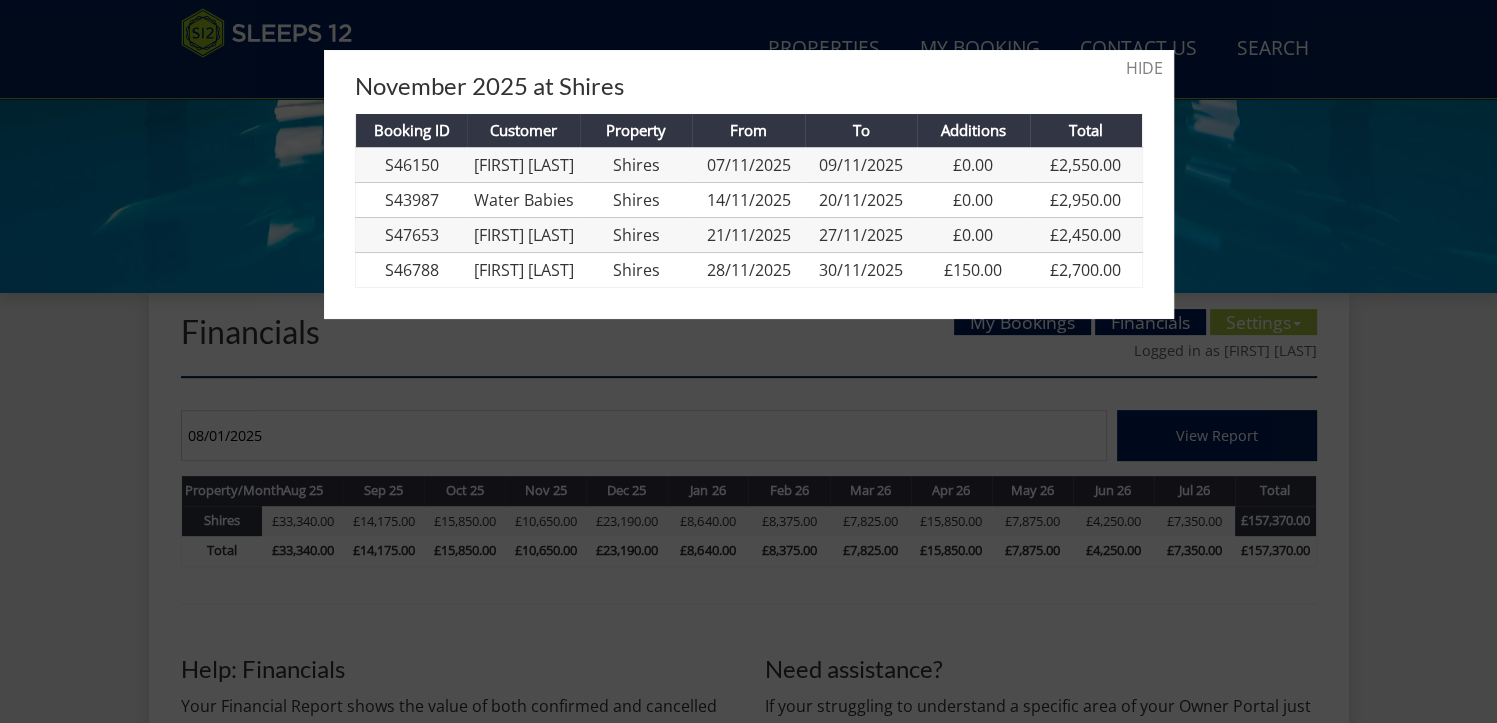 scroll, scrollTop: 554, scrollLeft: 0, axis: vertical 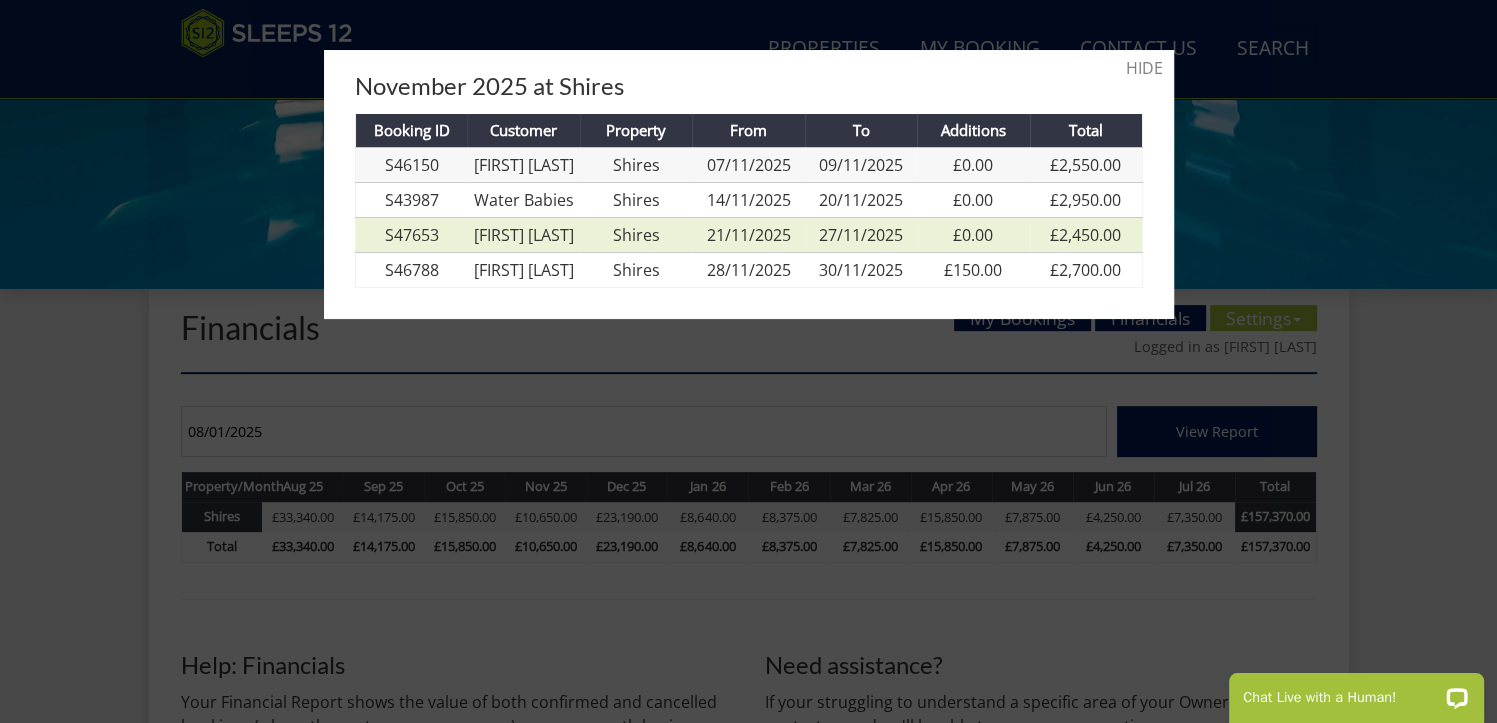 click on "[FIRST]  [LAST]" at bounding box center (524, 235) 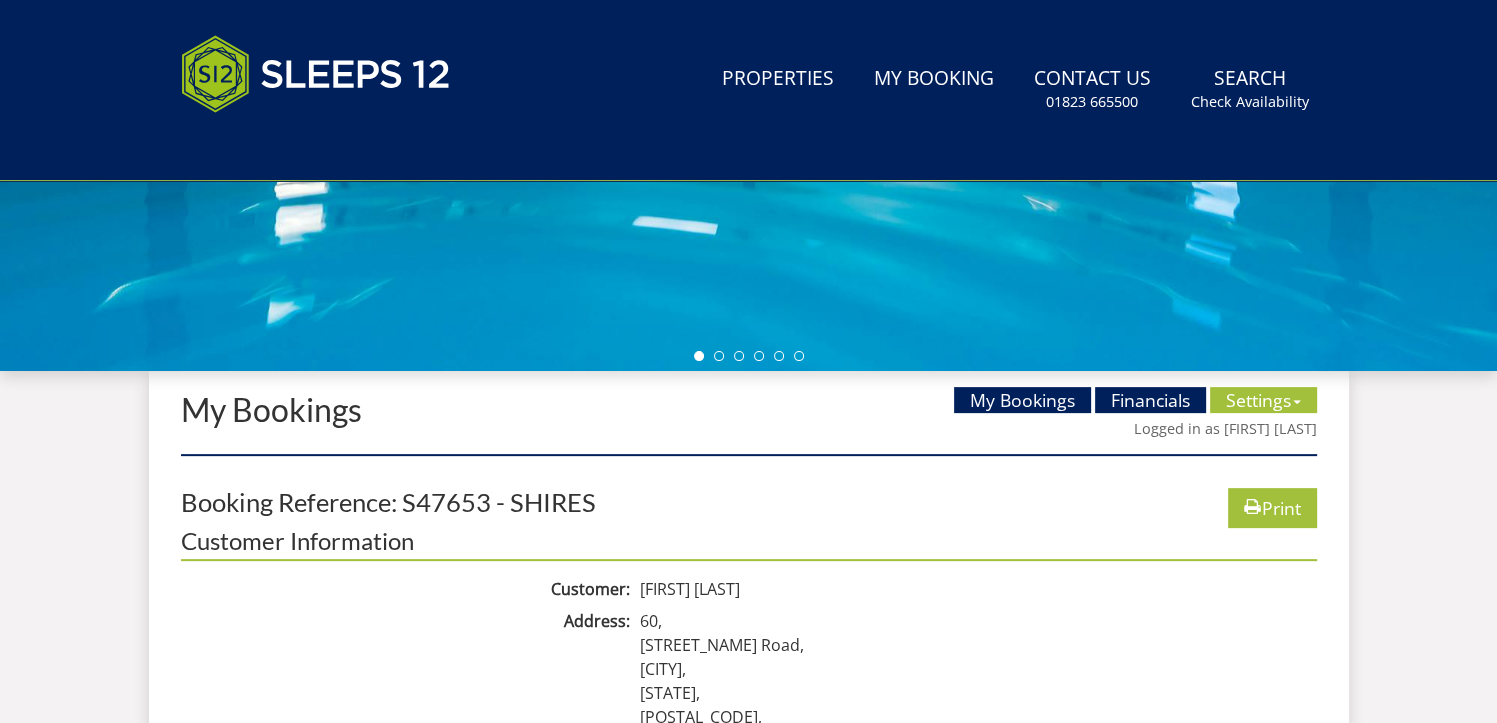scroll, scrollTop: 0, scrollLeft: 0, axis: both 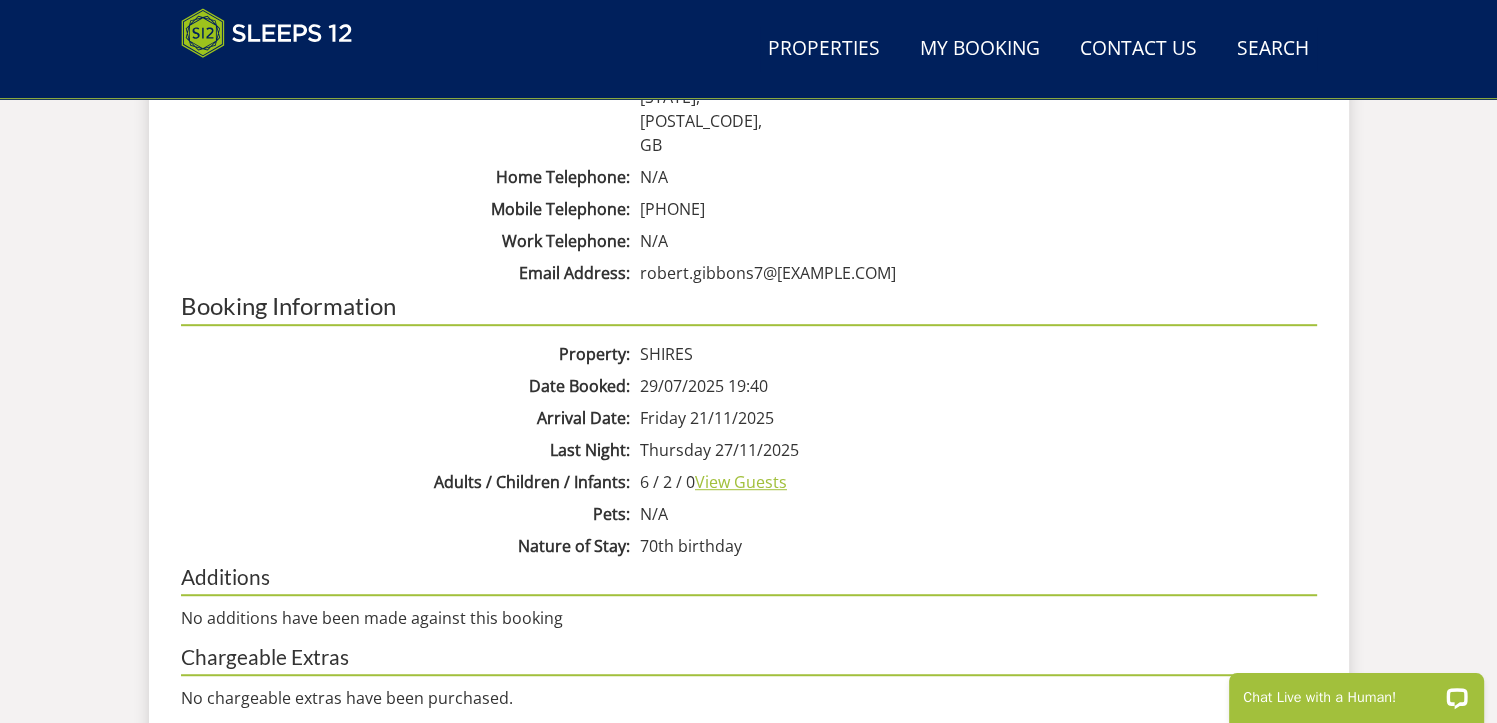 click on "View Guests" at bounding box center [741, 482] 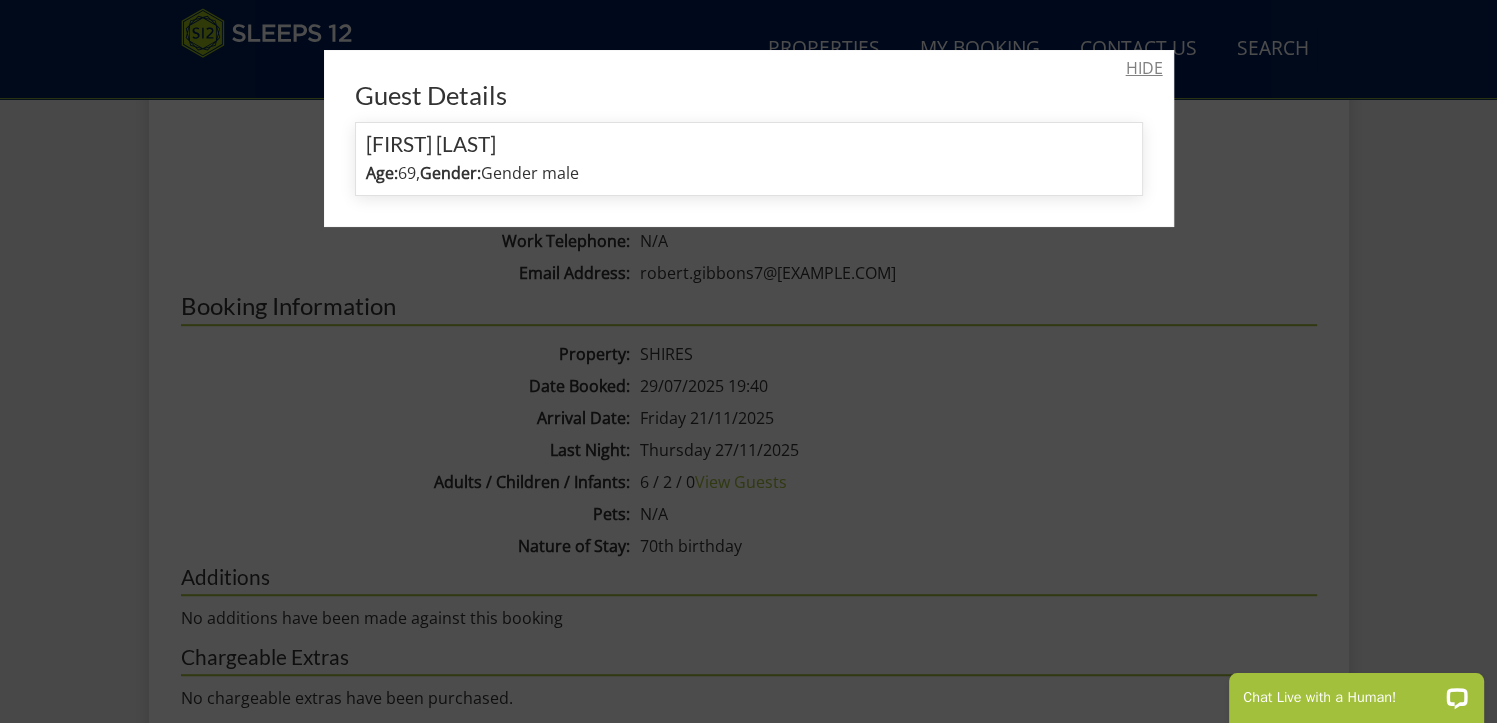 click on "HIDE" at bounding box center (1144, 68) 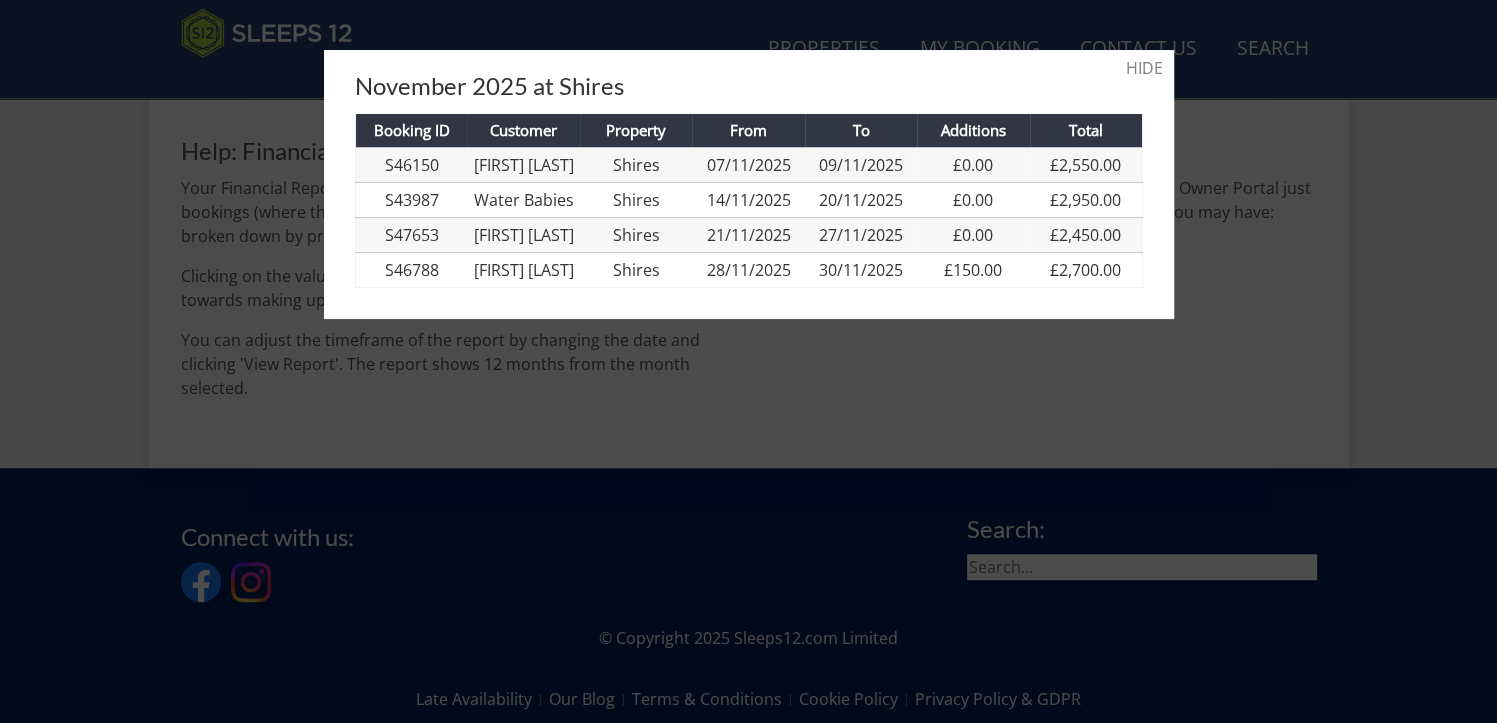 scroll, scrollTop: 554, scrollLeft: 0, axis: vertical 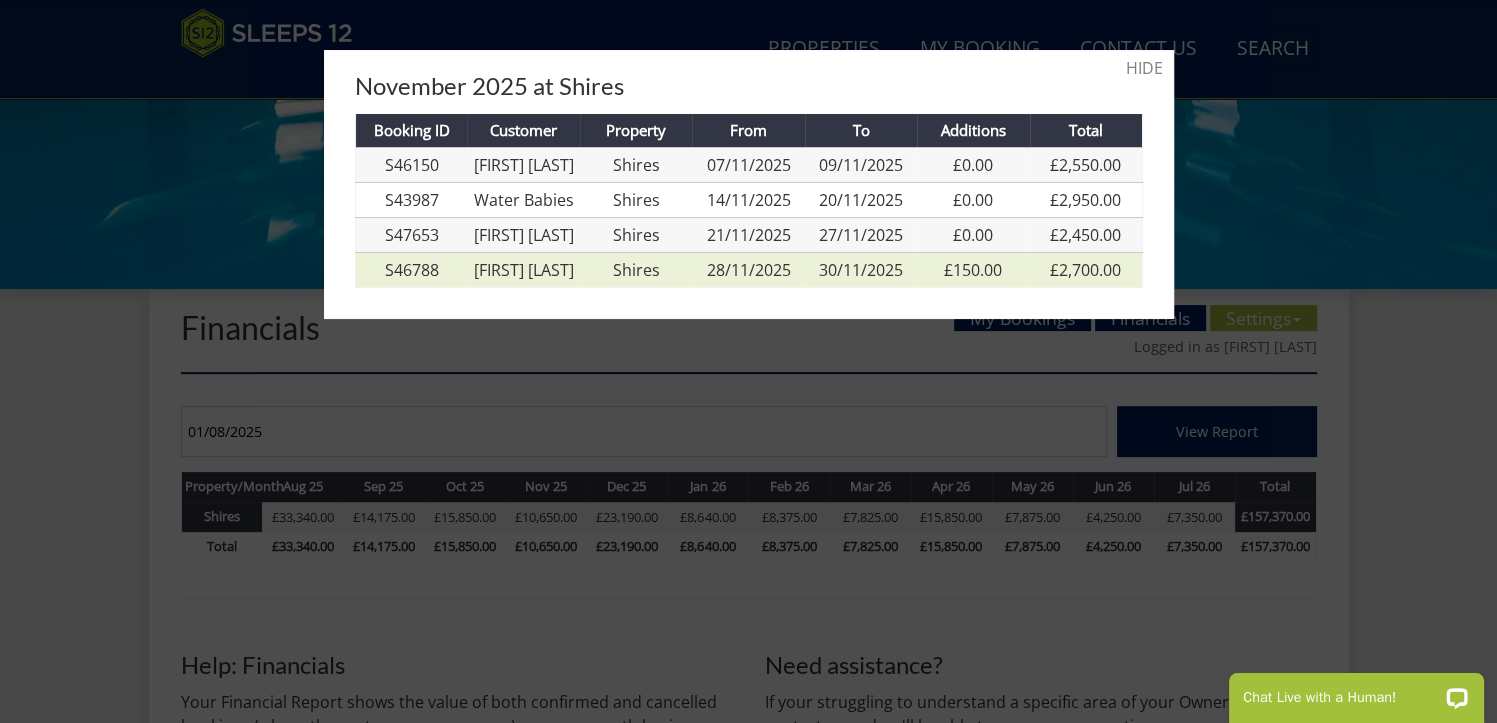 click on "[FIRST] [LAST]" at bounding box center (524, 270) 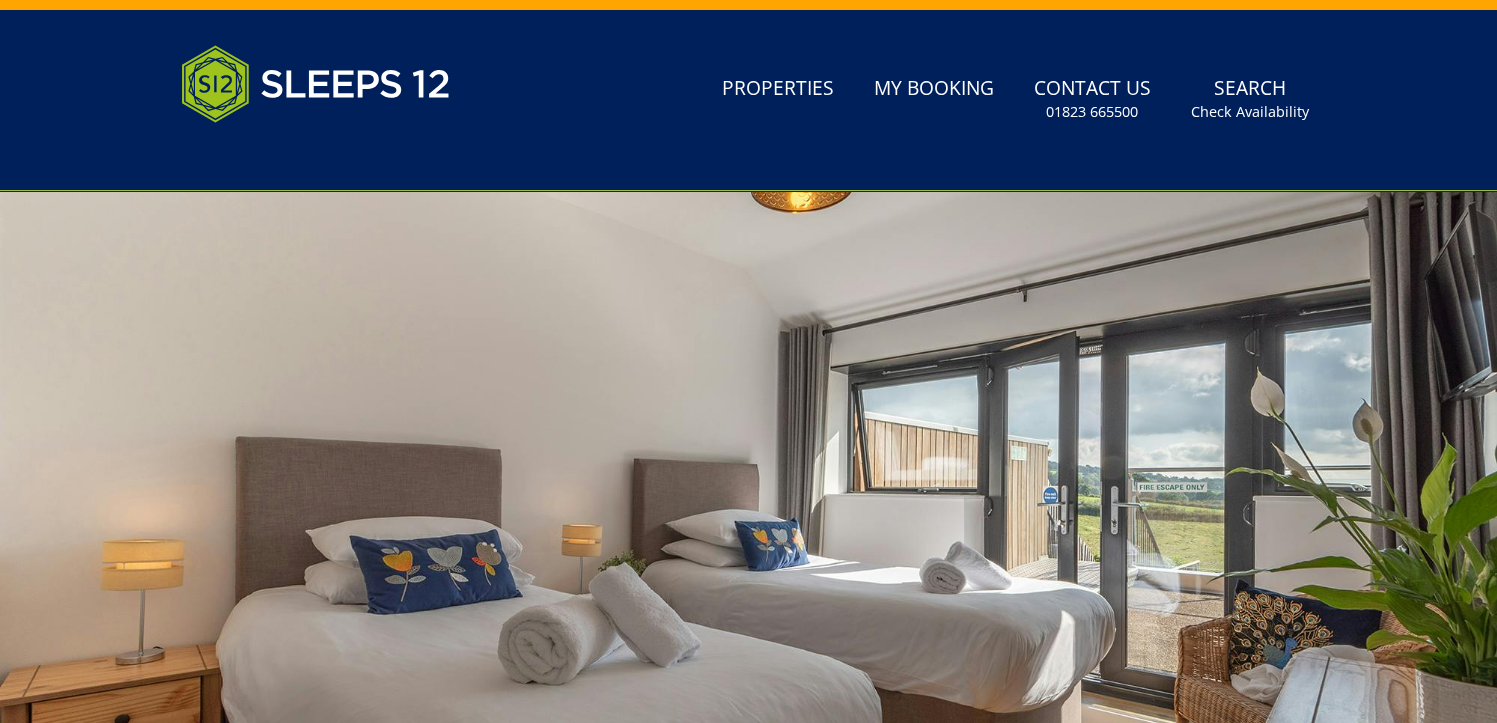 scroll, scrollTop: 40, scrollLeft: 0, axis: vertical 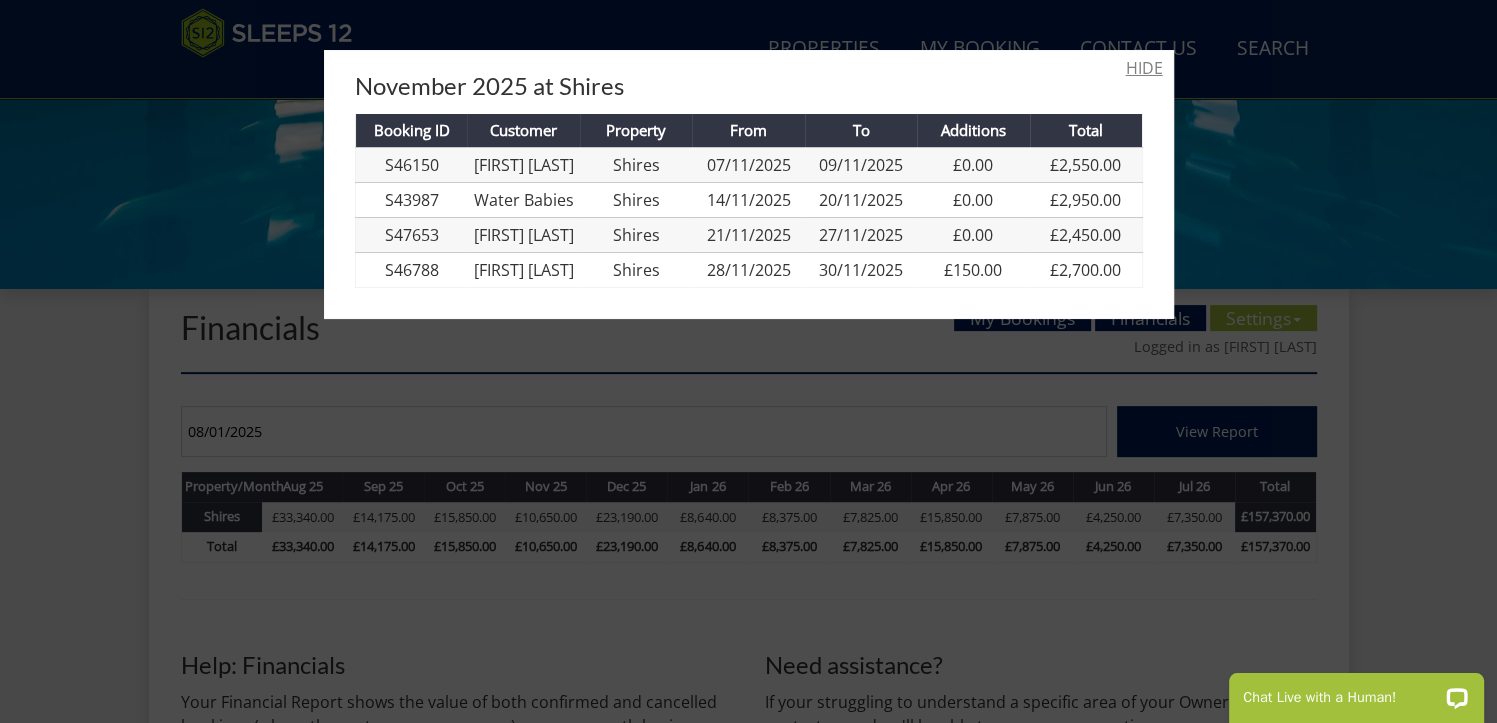 click on "HIDE" at bounding box center (1144, 68) 